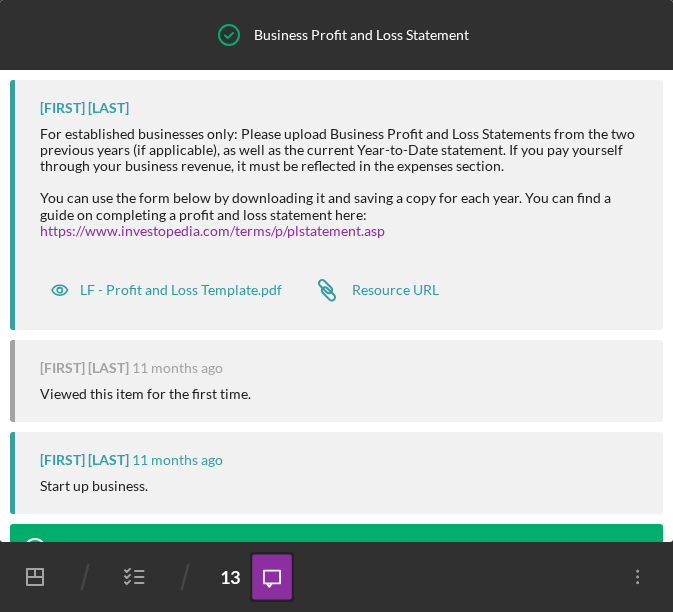 scroll, scrollTop: 0, scrollLeft: 0, axis: both 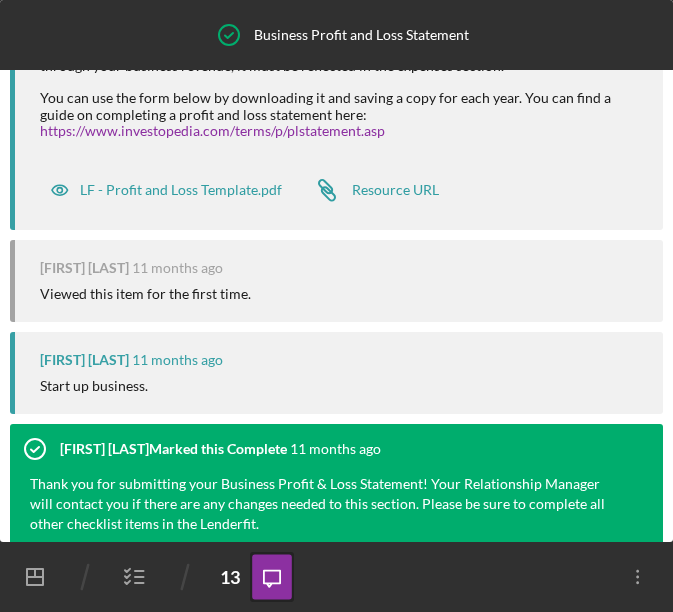 click on "Icon/Dashboard" 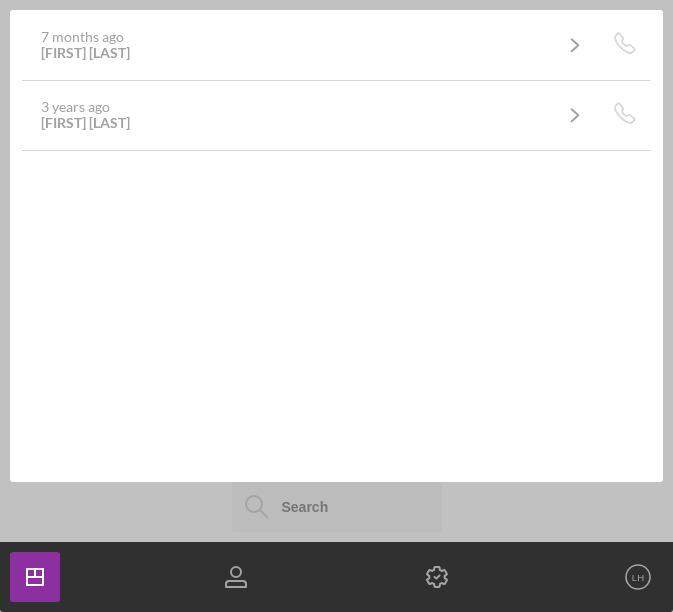 click at bounding box center [337, 507] 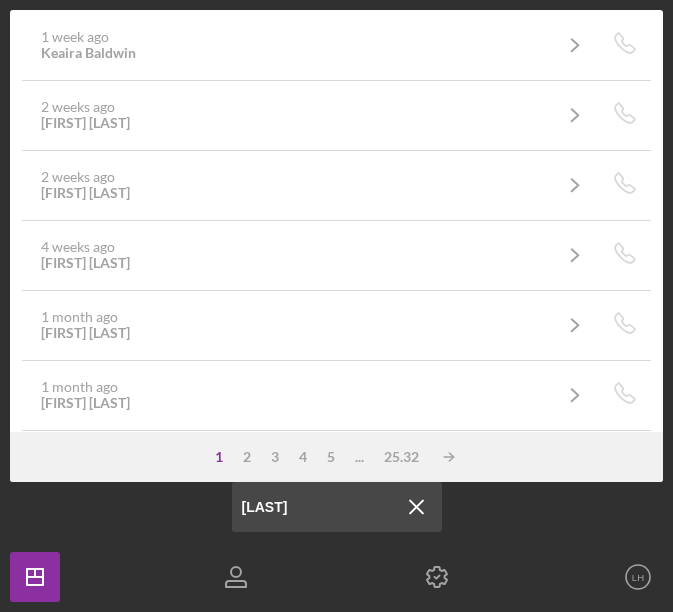 type on "[LAST]" 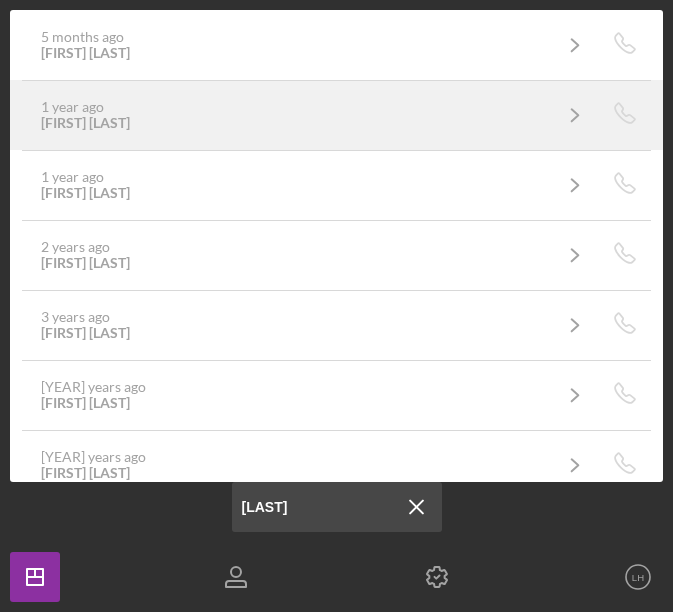click on "[YEAR] ago [FIRST] [LAST]" at bounding box center [295, 115] 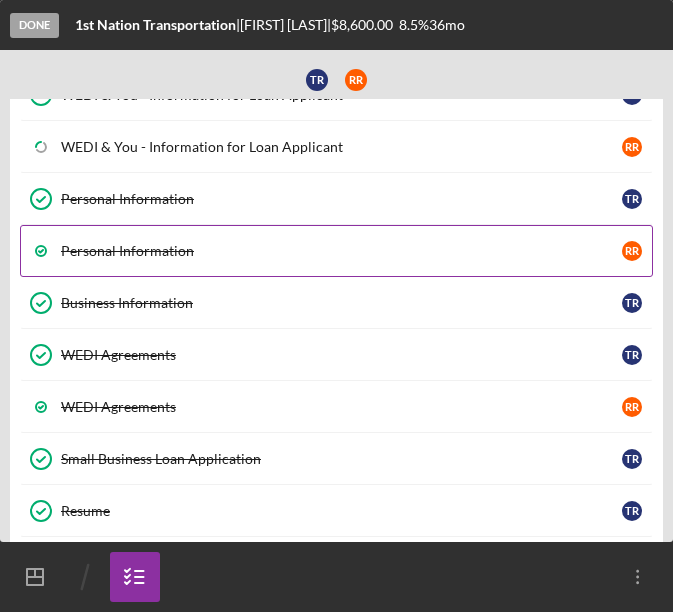 scroll, scrollTop: 100, scrollLeft: 0, axis: vertical 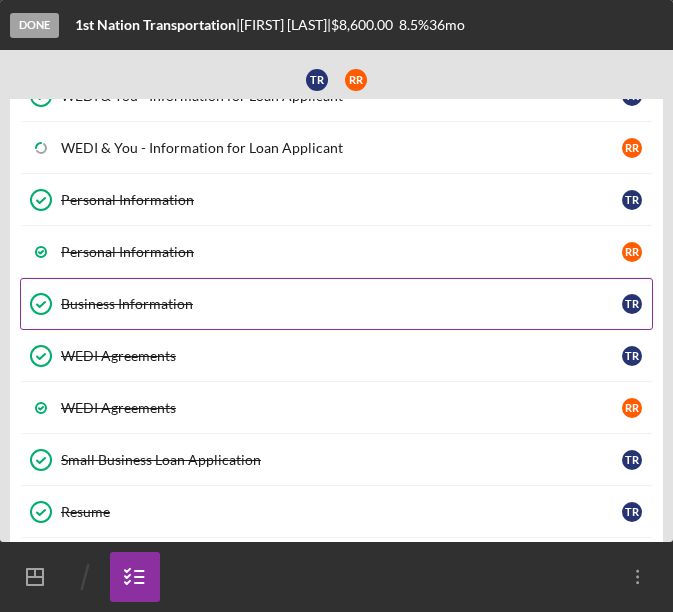 click on "Business Information Business Information T R" at bounding box center (336, 304) 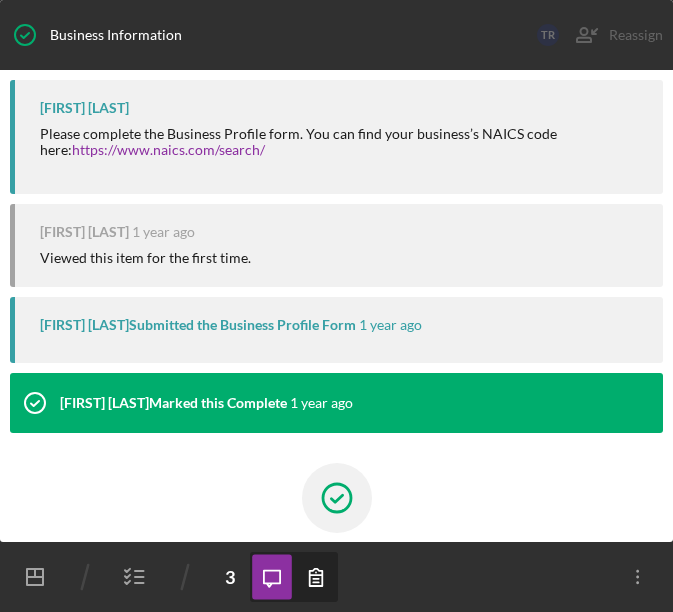 scroll, scrollTop: 175, scrollLeft: 0, axis: vertical 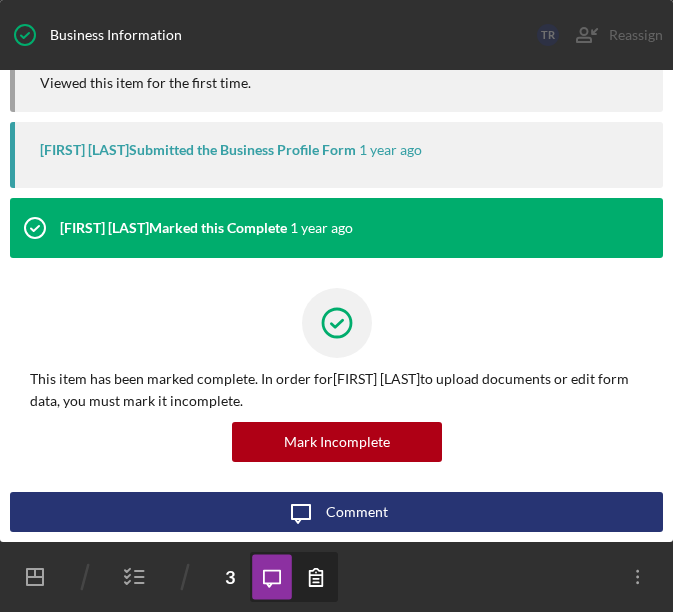 click 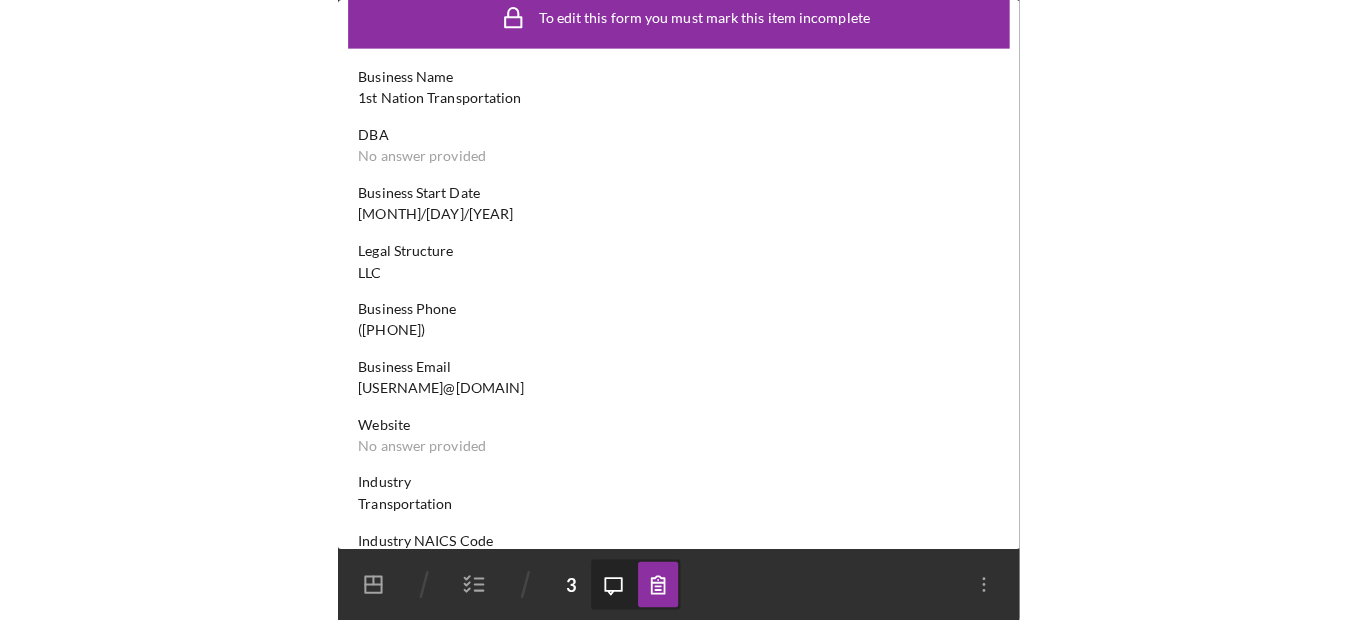 scroll, scrollTop: 0, scrollLeft: 0, axis: both 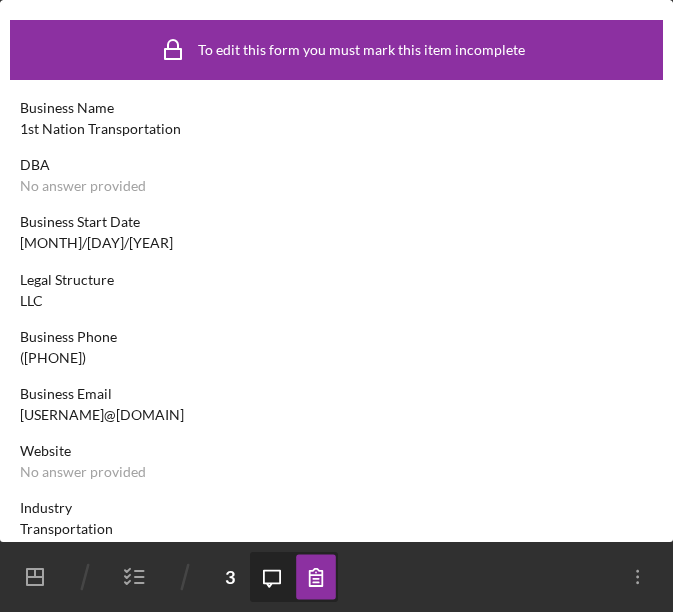 click 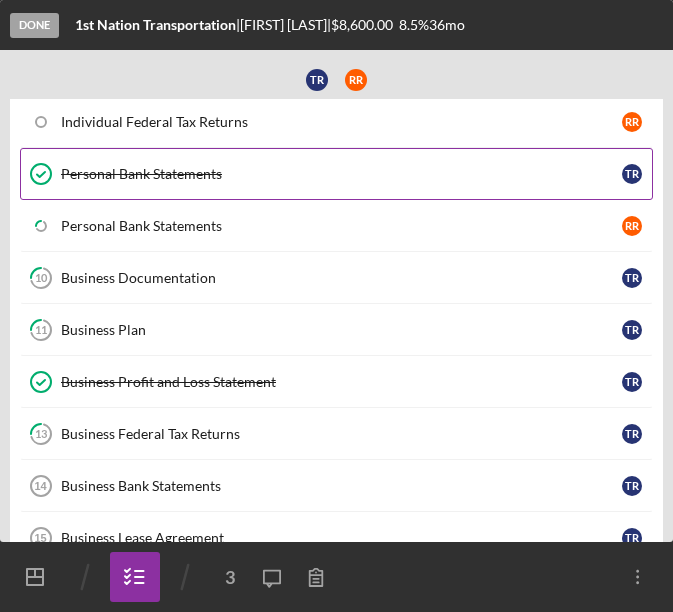 scroll, scrollTop: 700, scrollLeft: 0, axis: vertical 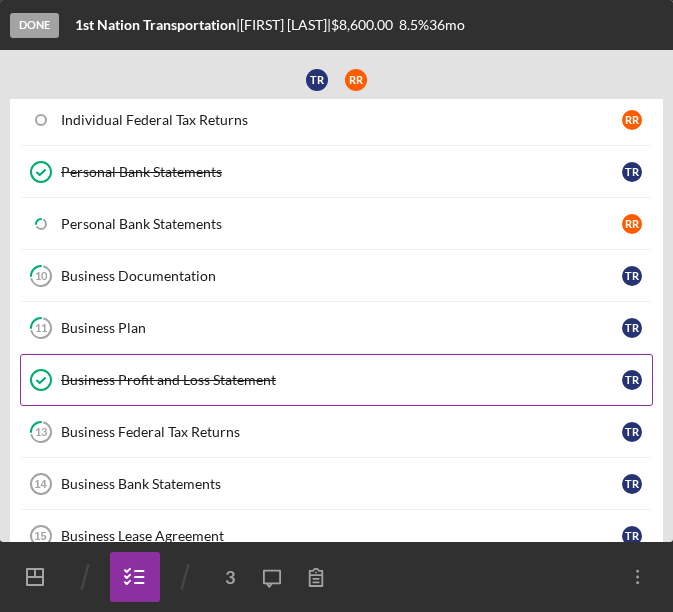 click on "Business Profit and Loss Statement" at bounding box center (341, 380) 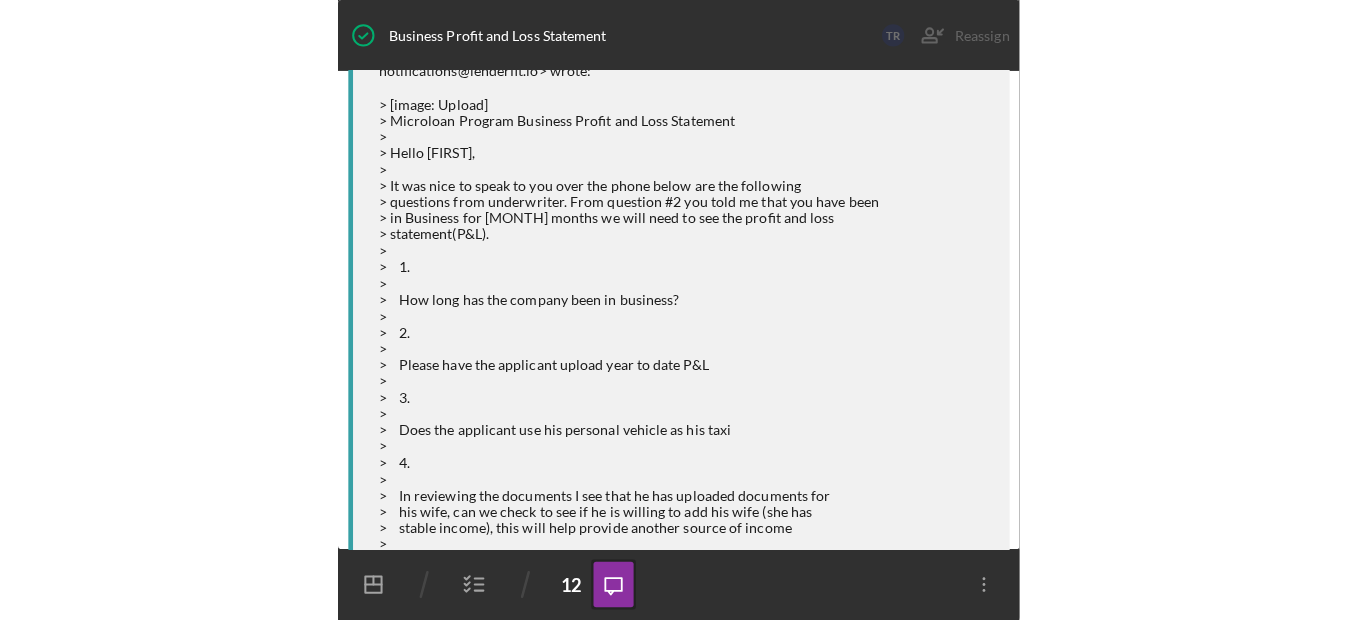 scroll, scrollTop: 1349, scrollLeft: 0, axis: vertical 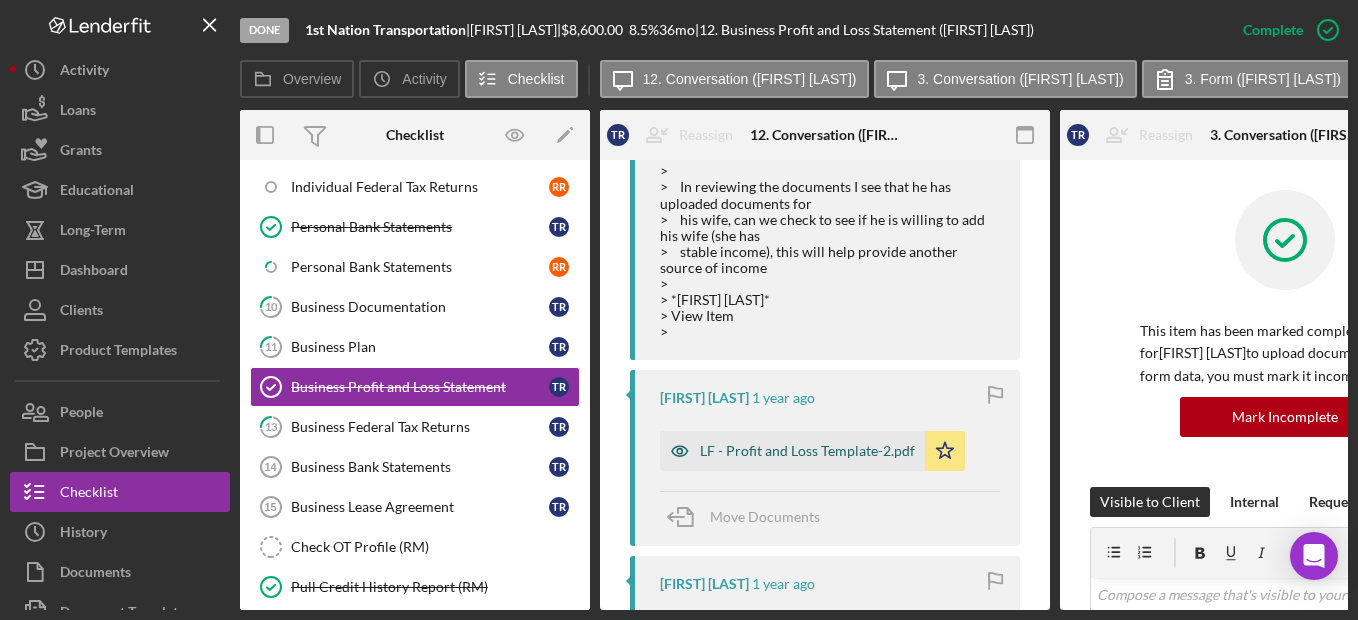 click 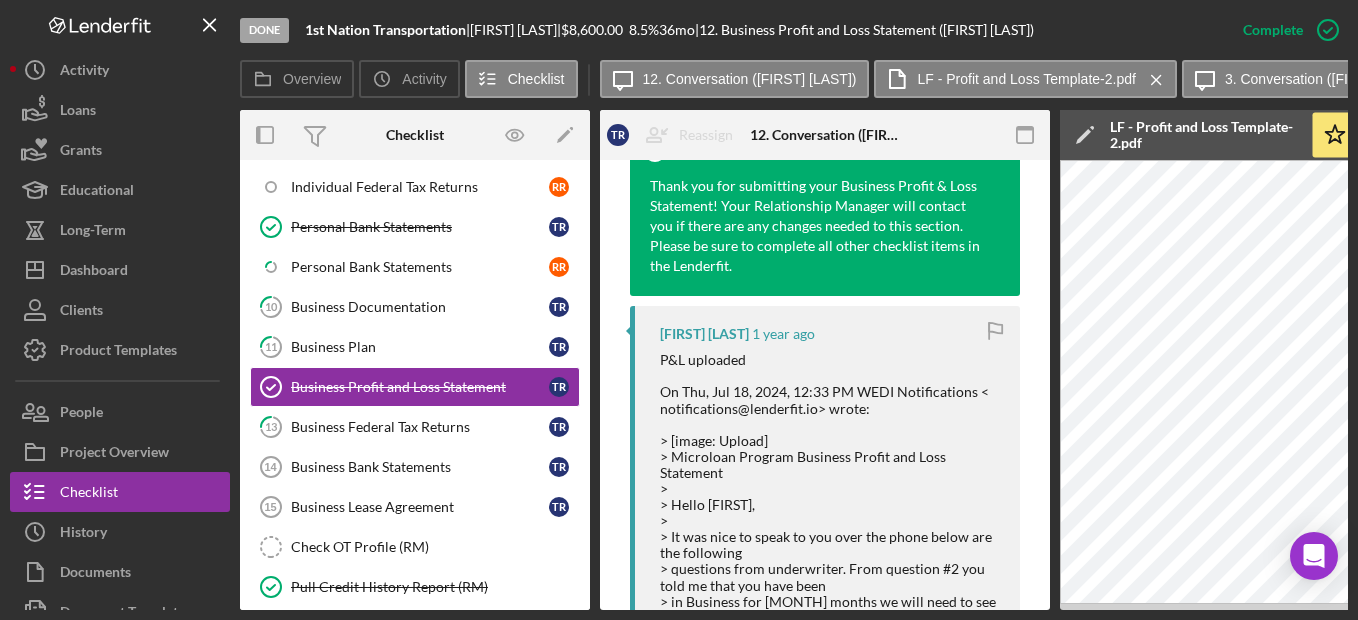 scroll, scrollTop: 643, scrollLeft: 0, axis: vertical 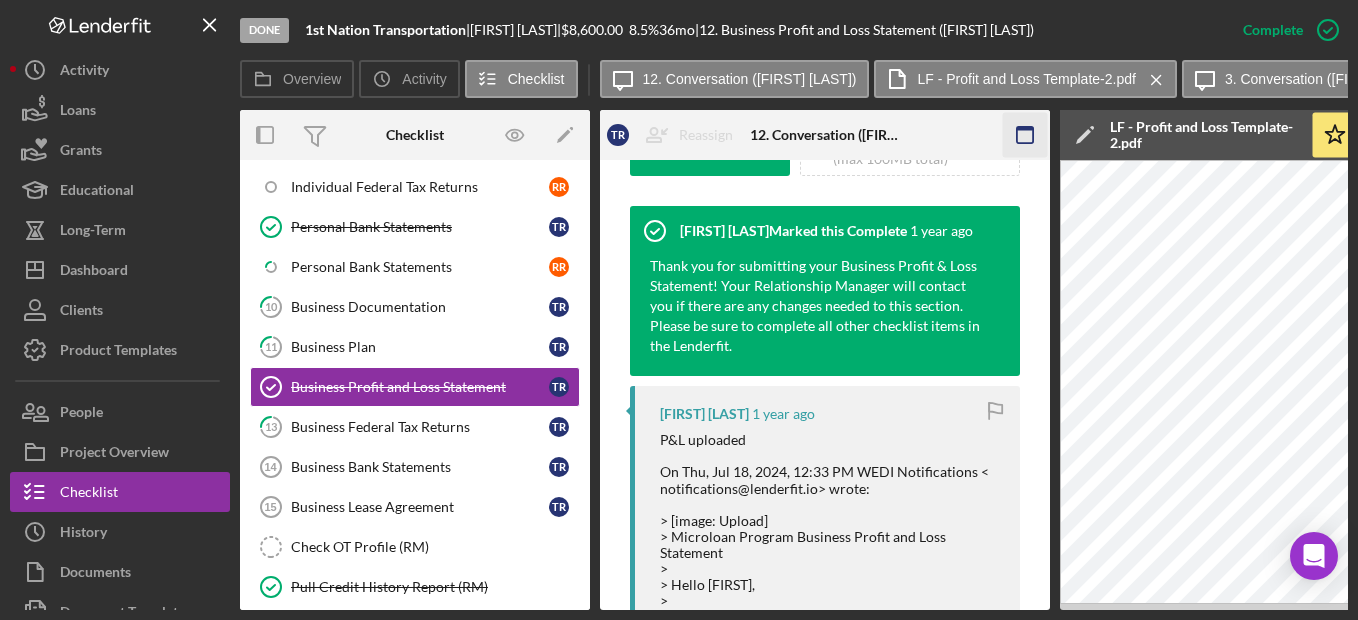 click 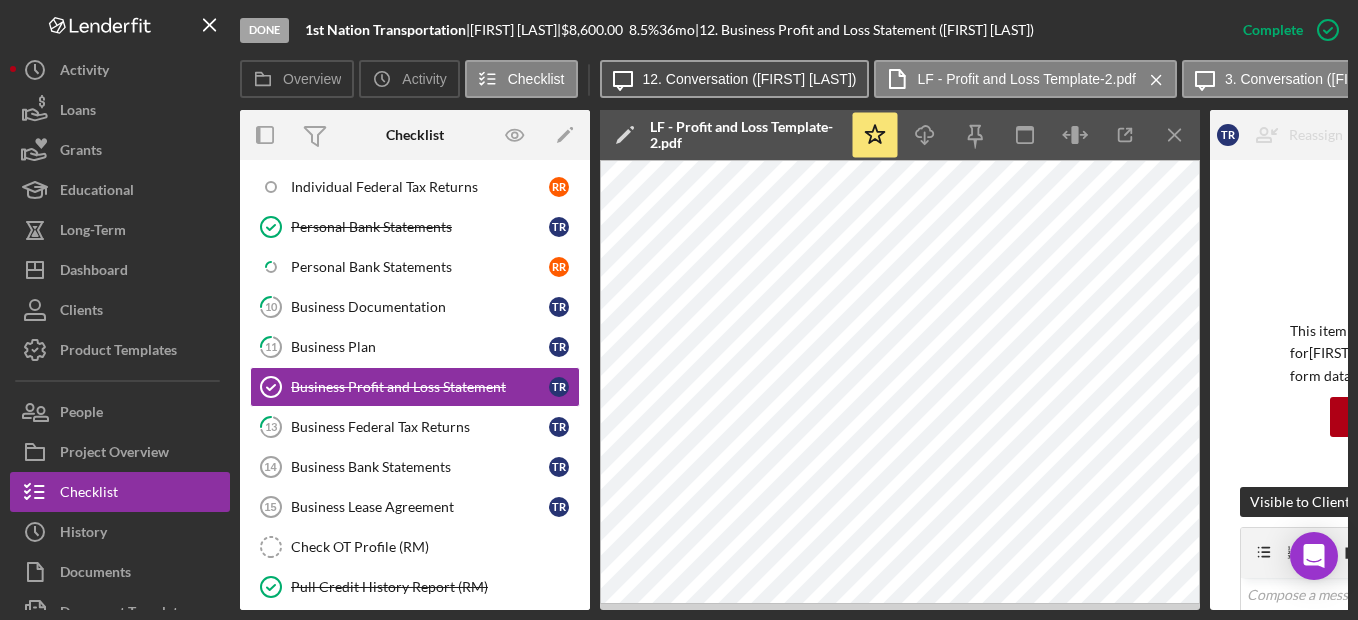 click on "Icon/Message 12. Conversation ([FIRST] [LAST])" at bounding box center (735, 79) 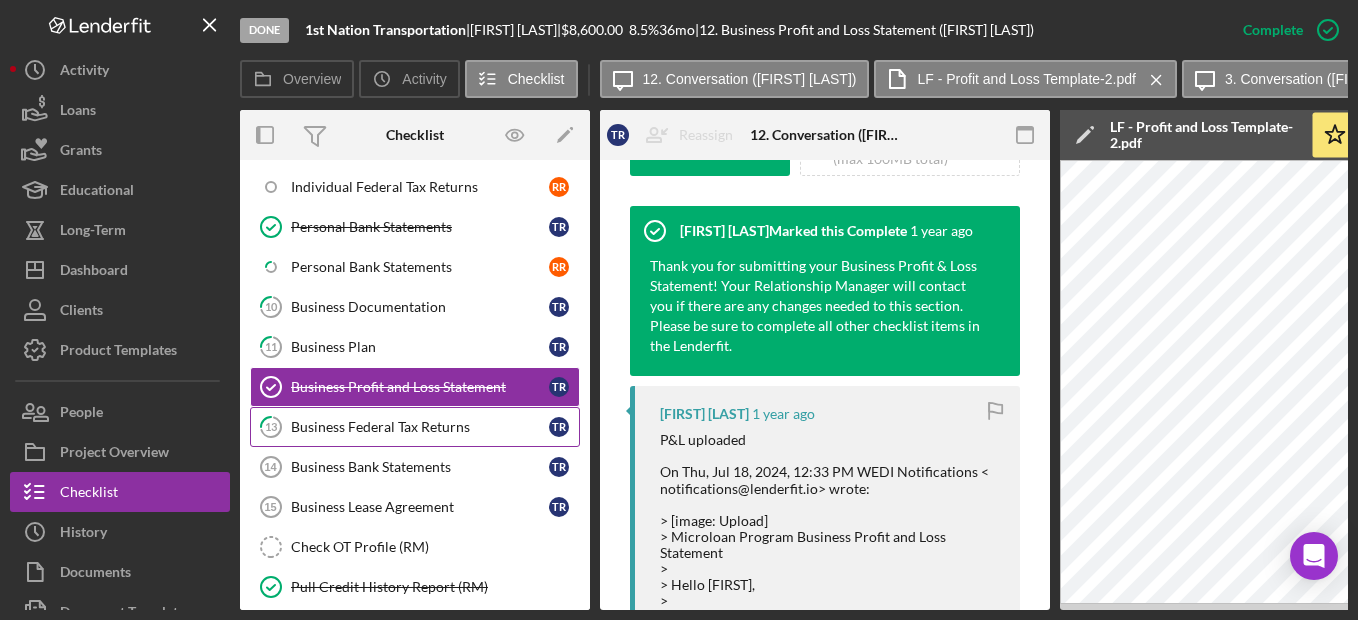 click on "Business Federal Tax Returns" at bounding box center [420, 427] 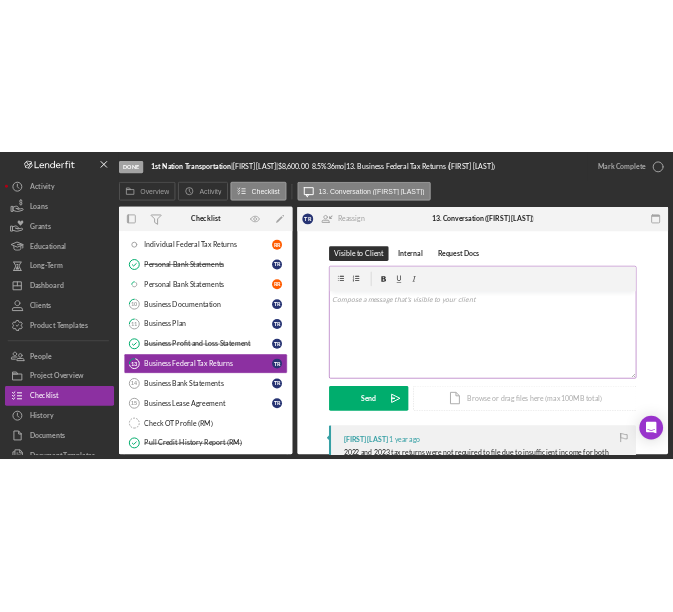 scroll, scrollTop: 265, scrollLeft: 0, axis: vertical 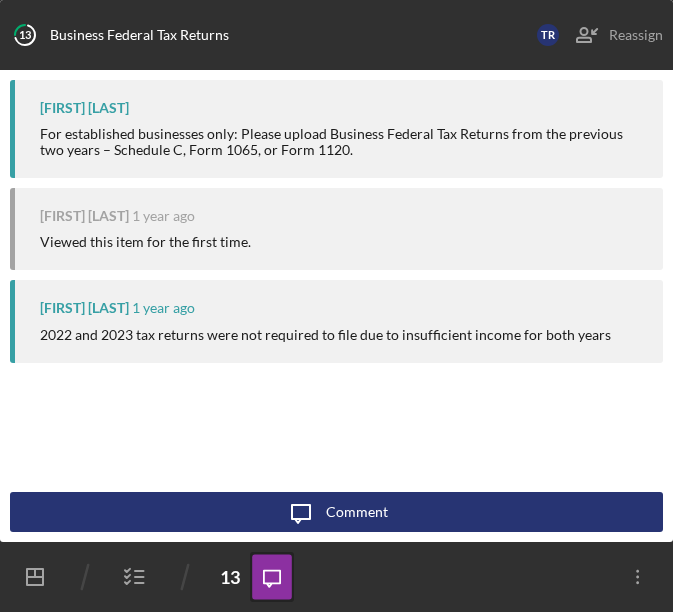 click on "Icon/Dashboard" 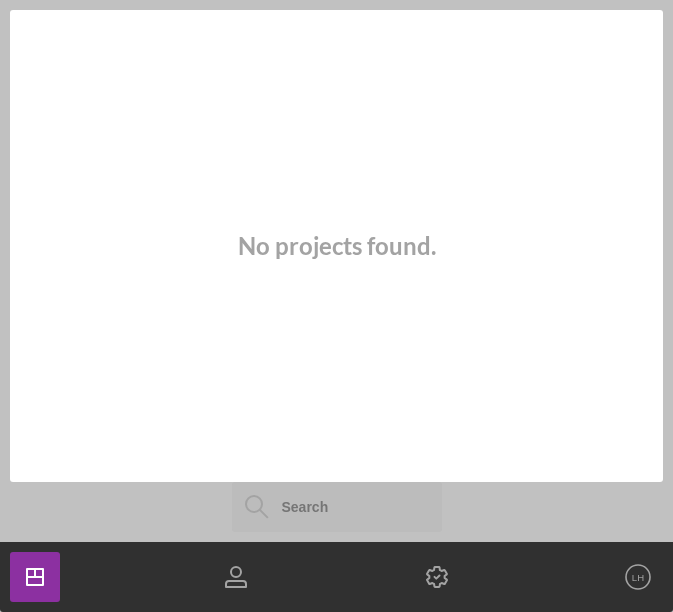 click at bounding box center [337, 507] 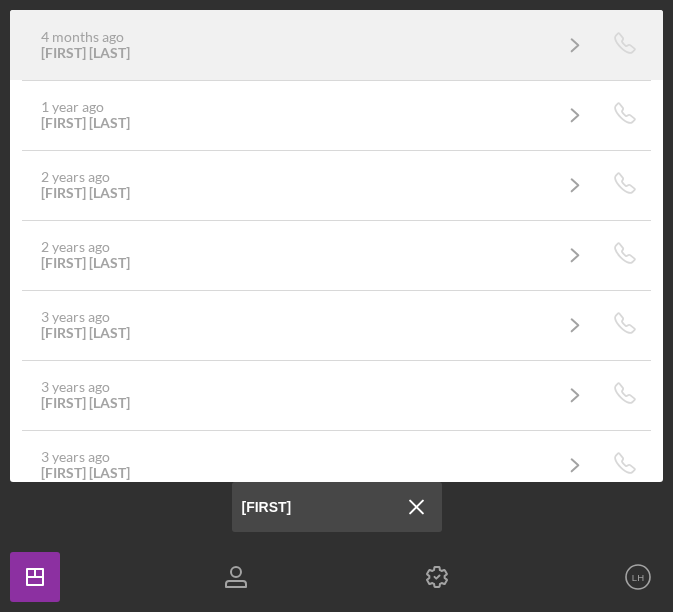 type on "[FIRST]" 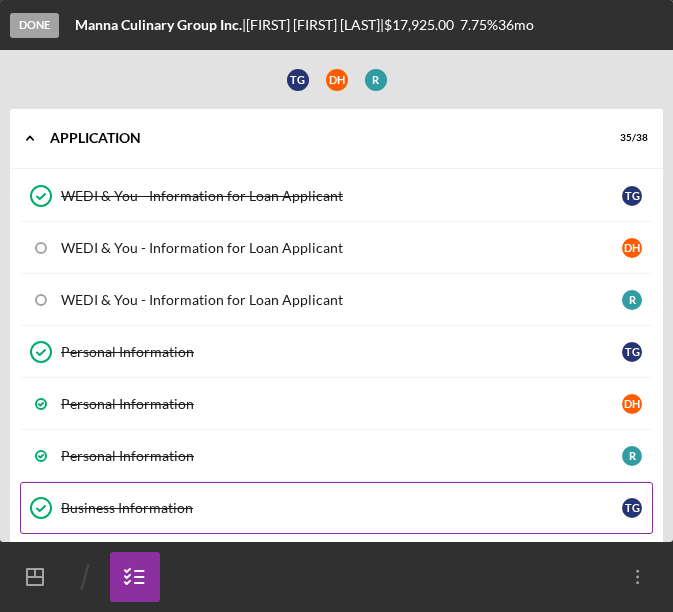 click on "Business Information" at bounding box center (341, 508) 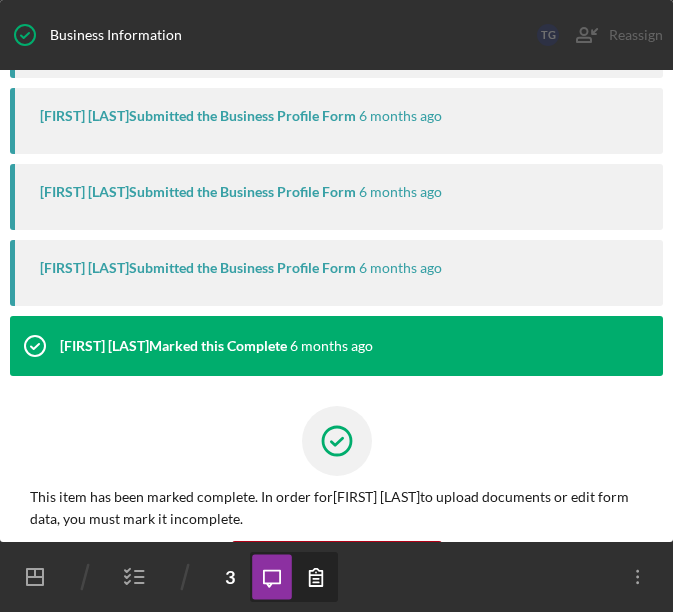 scroll, scrollTop: 180, scrollLeft: 0, axis: vertical 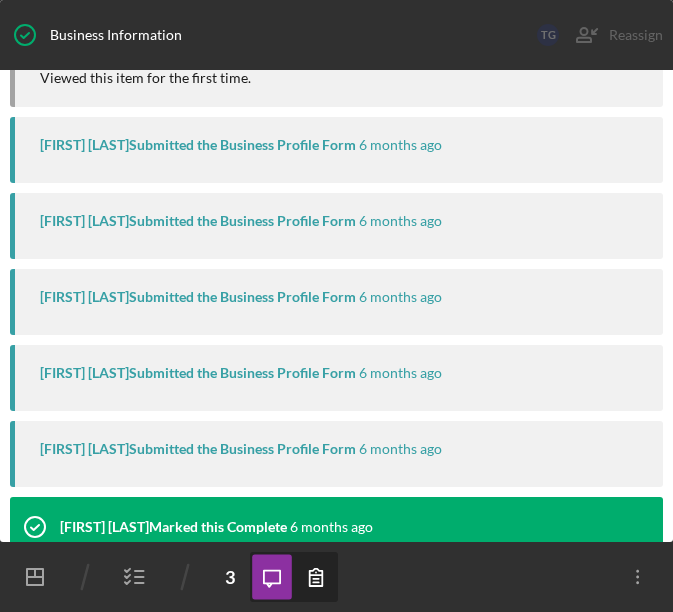 click 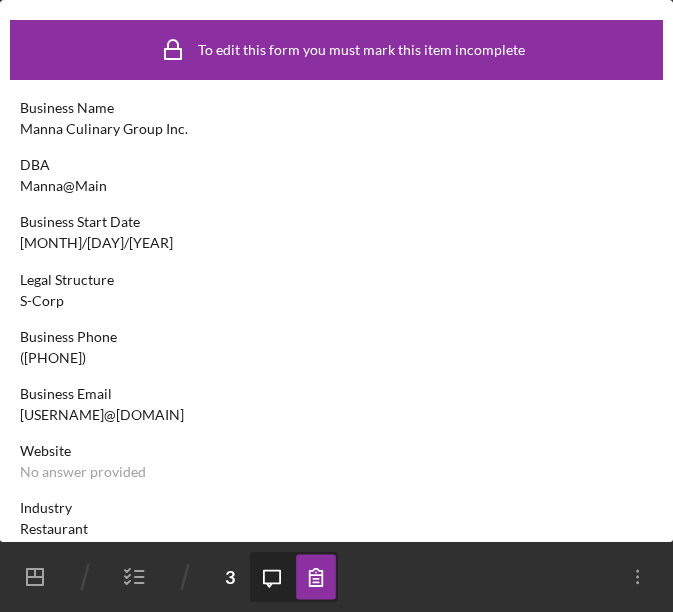 click on "Manna Culinary Group Inc." at bounding box center [104, 129] 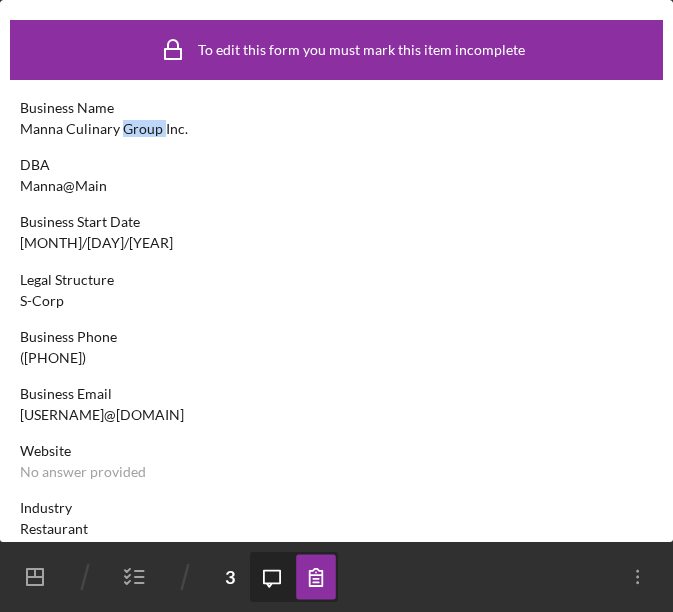 click on "Manna Culinary Group Inc." at bounding box center [104, 129] 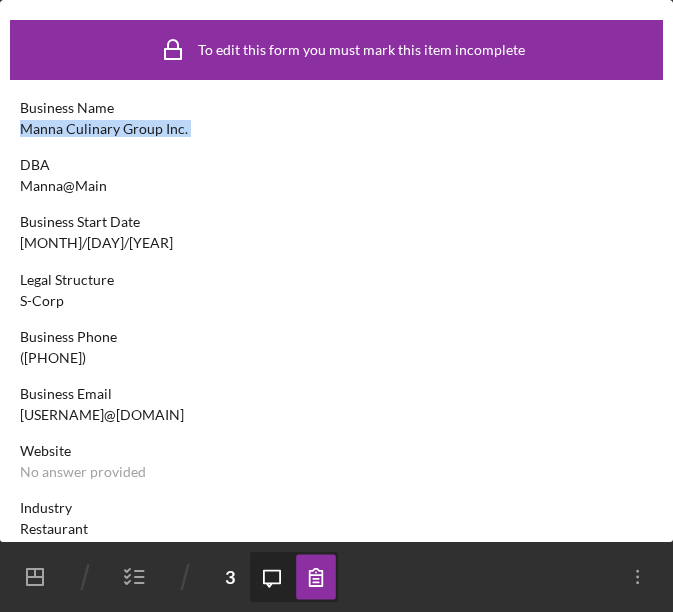 click on "Manna Culinary Group Inc." at bounding box center [104, 129] 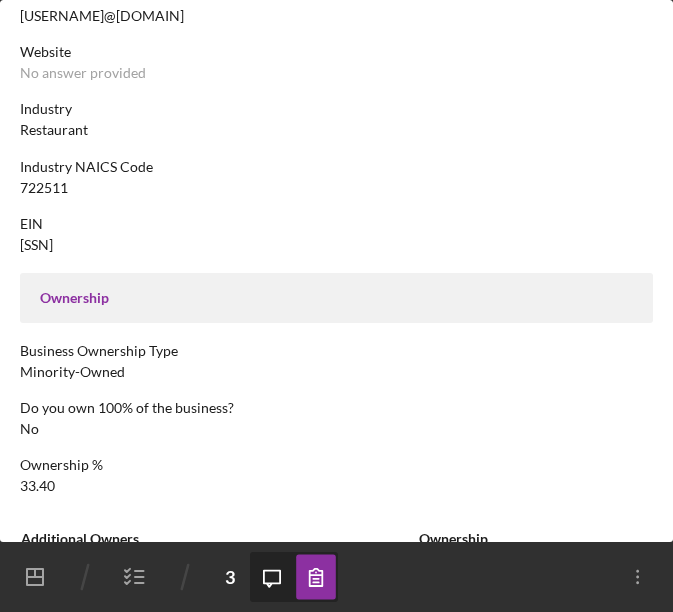 scroll, scrollTop: 400, scrollLeft: 0, axis: vertical 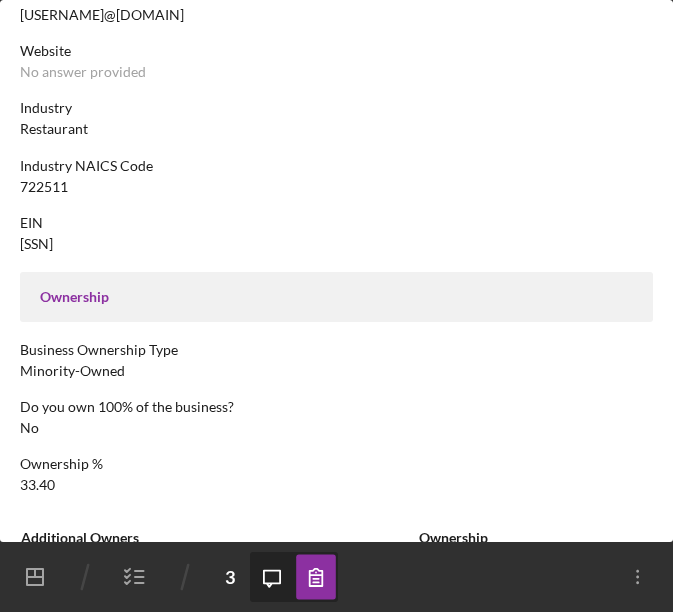 click 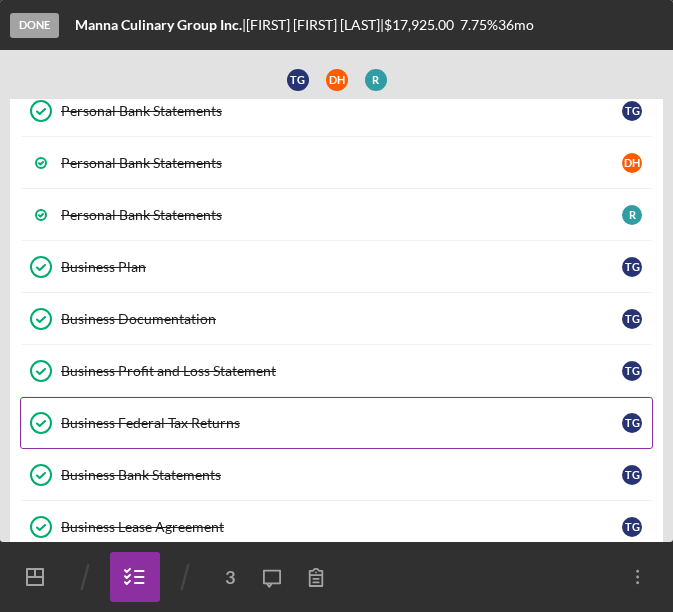 scroll, scrollTop: 1300, scrollLeft: 0, axis: vertical 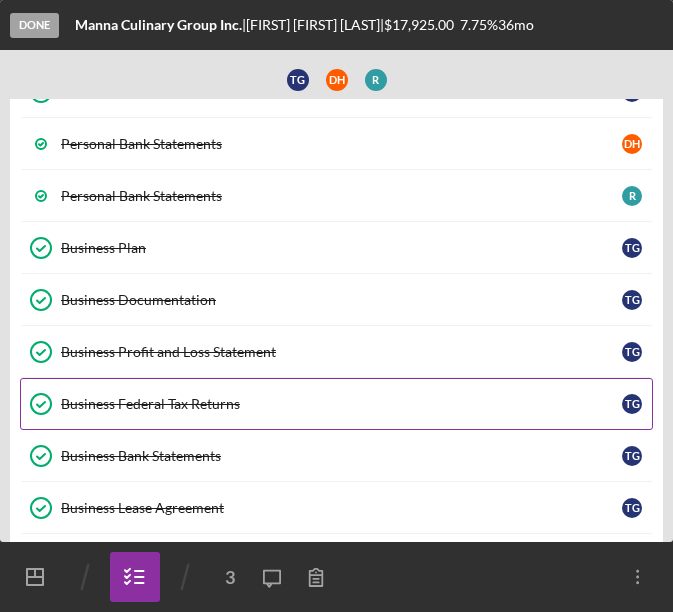 click on "Business Federal Tax Returns Business Federal Tax Returns T G" at bounding box center [336, 404] 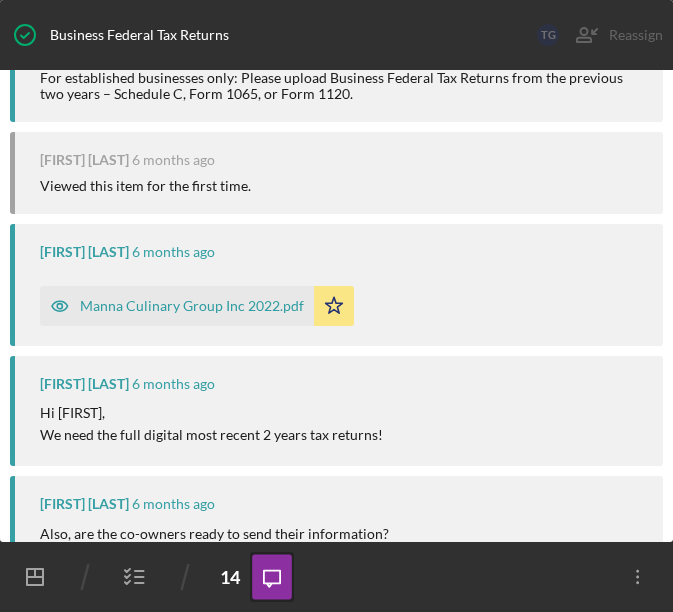 scroll, scrollTop: 0, scrollLeft: 0, axis: both 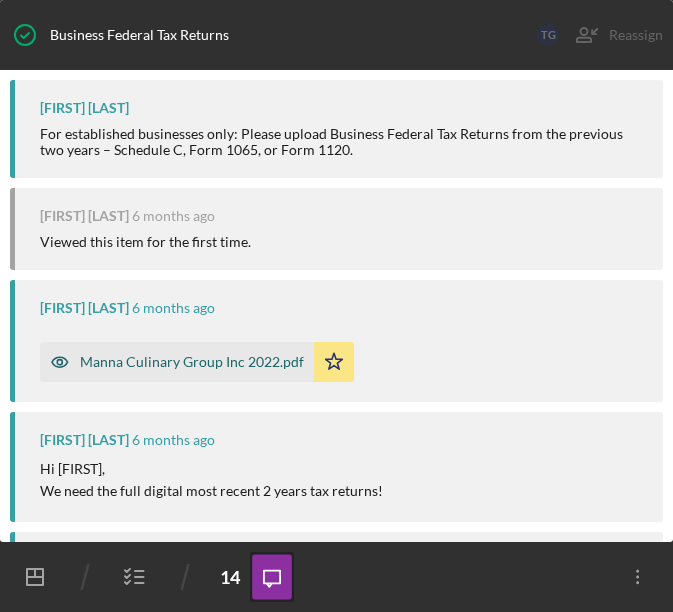 click 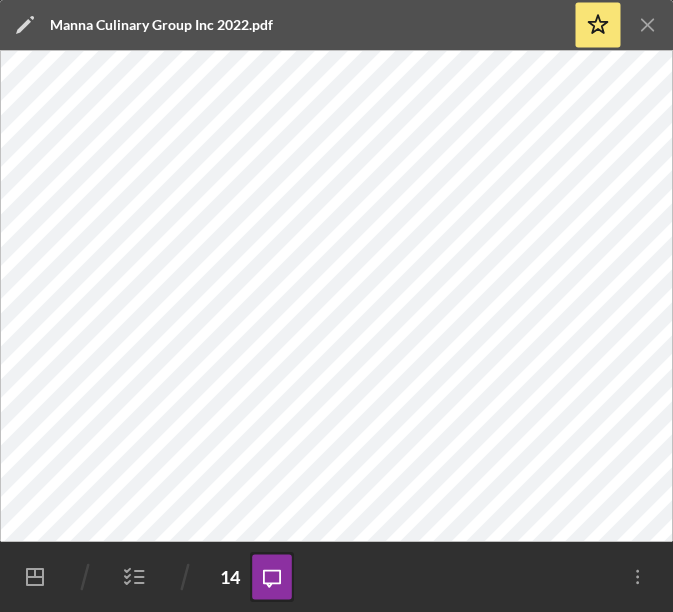 click 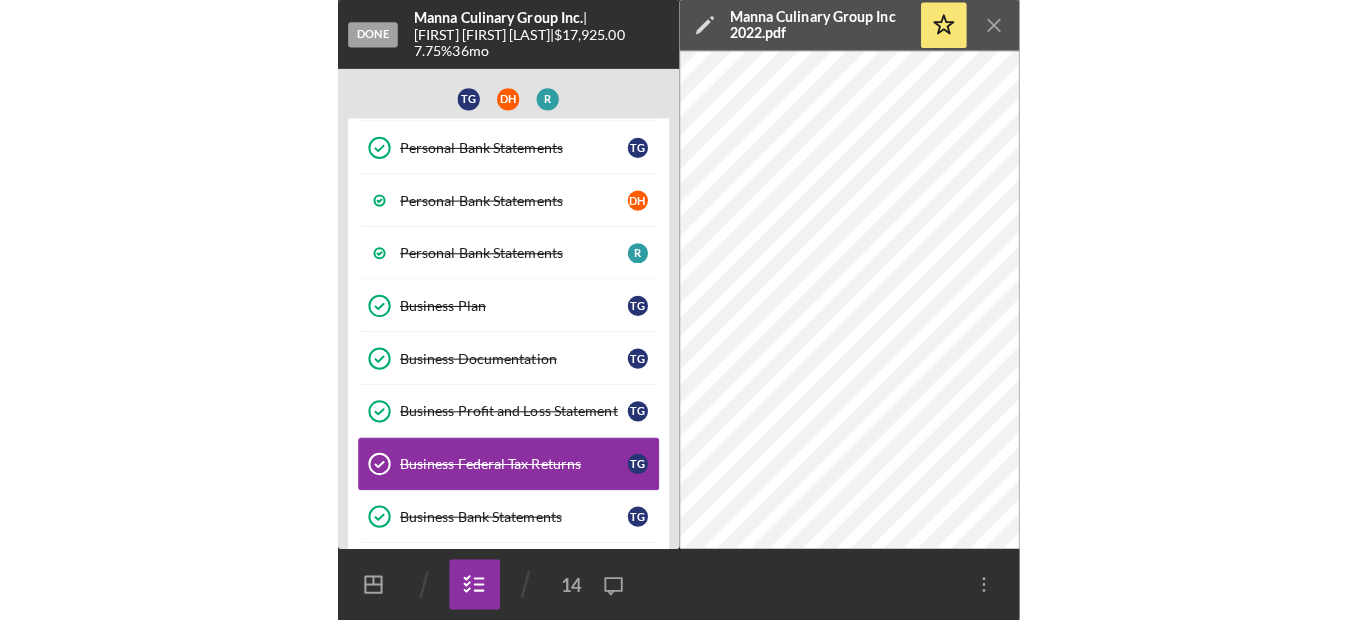 scroll, scrollTop: 1200, scrollLeft: 0, axis: vertical 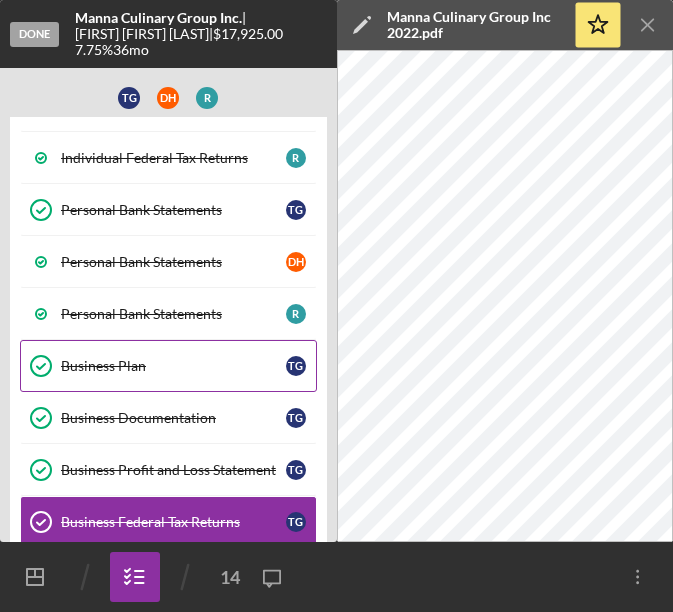 click on "Business Plan" at bounding box center (173, 366) 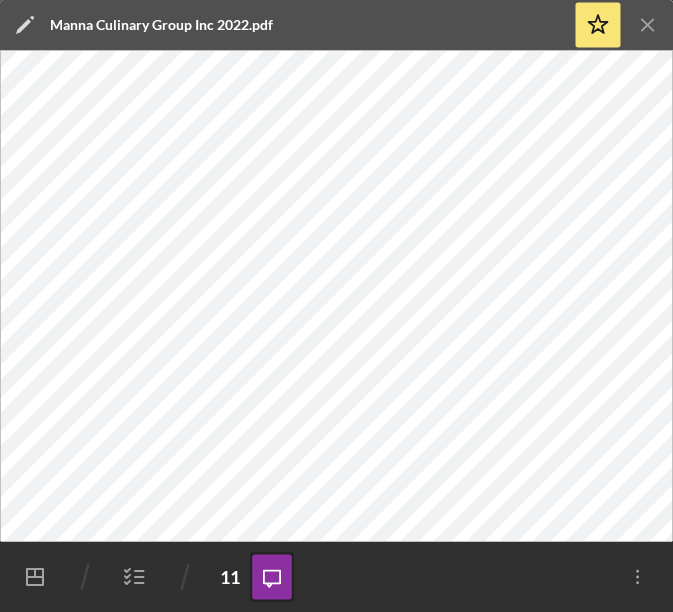 click 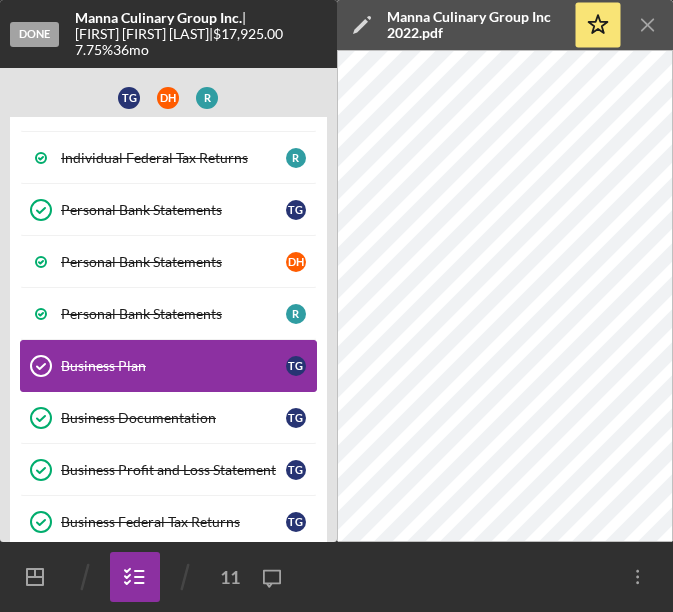 click on "Business Plan" at bounding box center (173, 366) 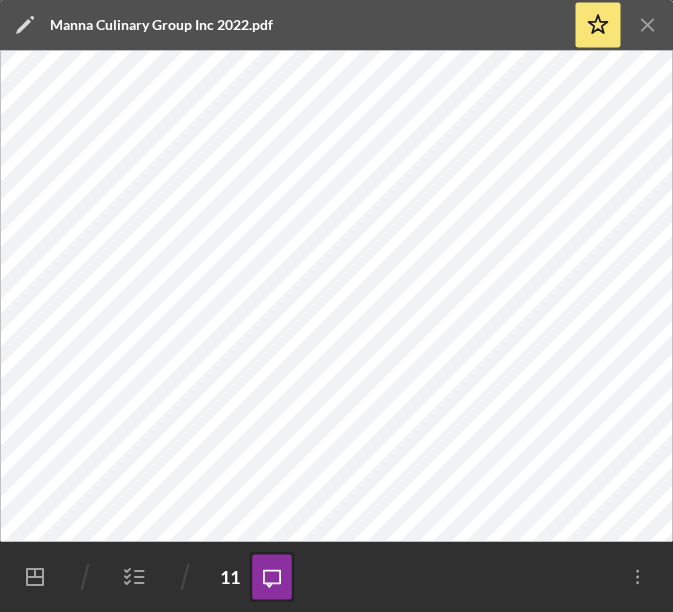 click on "Icon/Message" 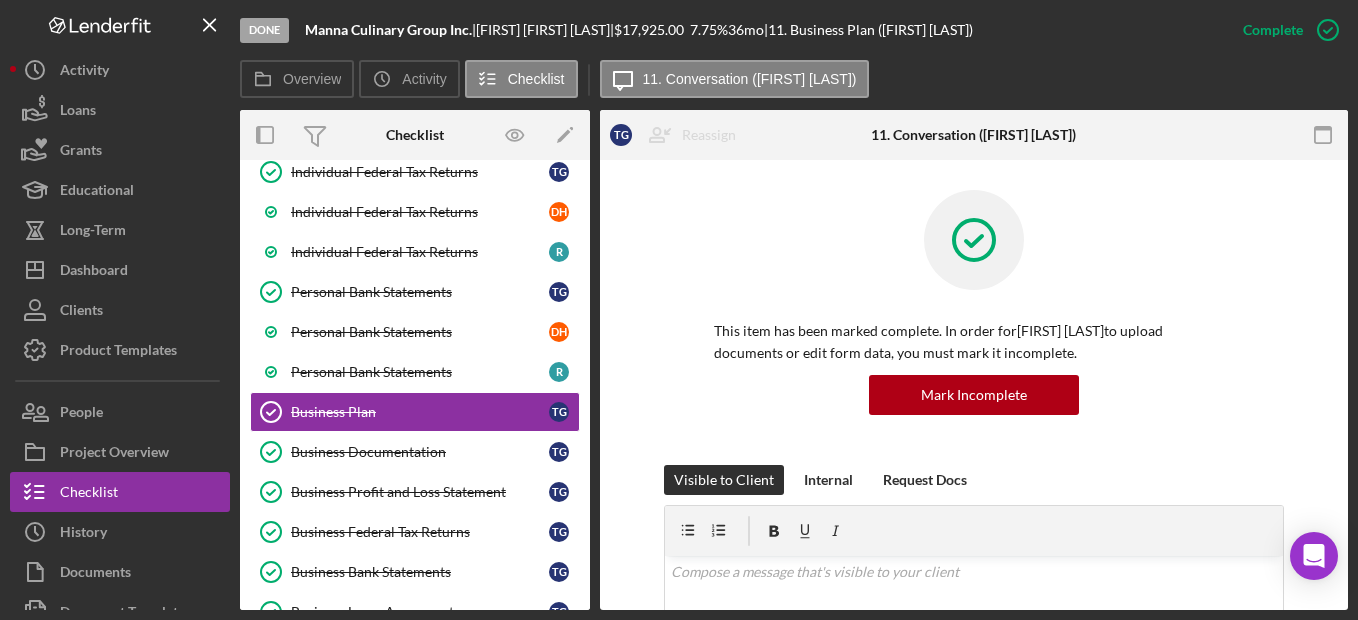 scroll, scrollTop: 926, scrollLeft: 0, axis: vertical 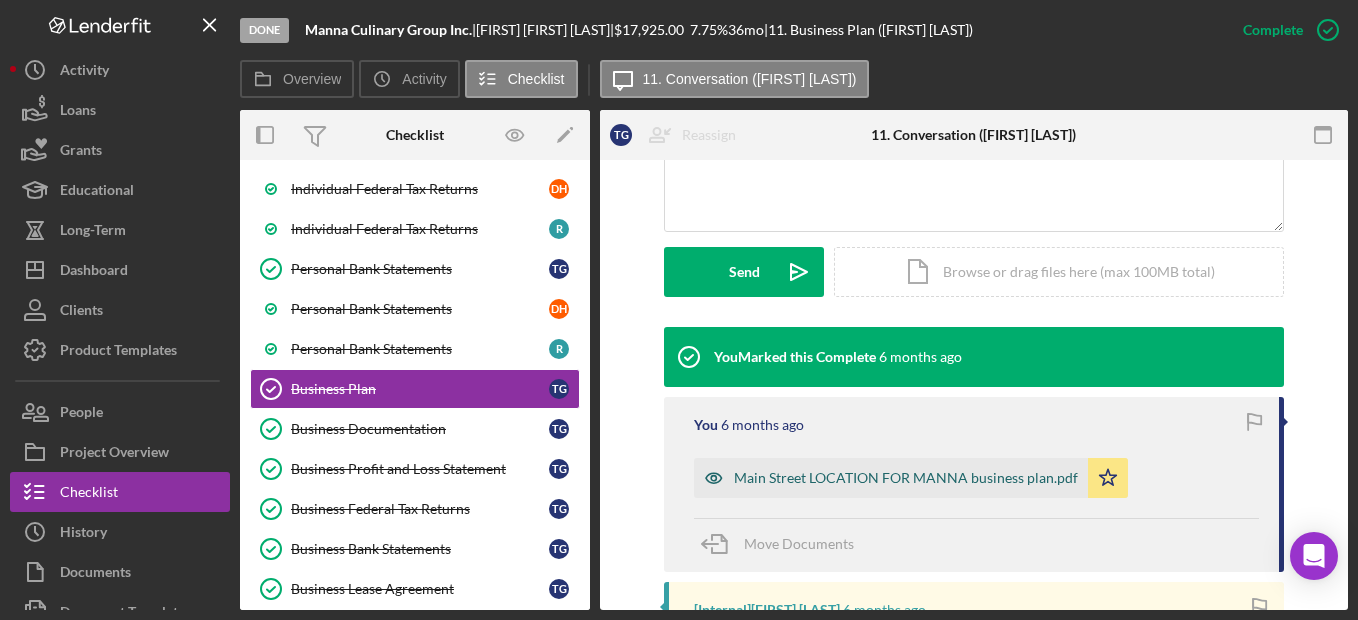 click 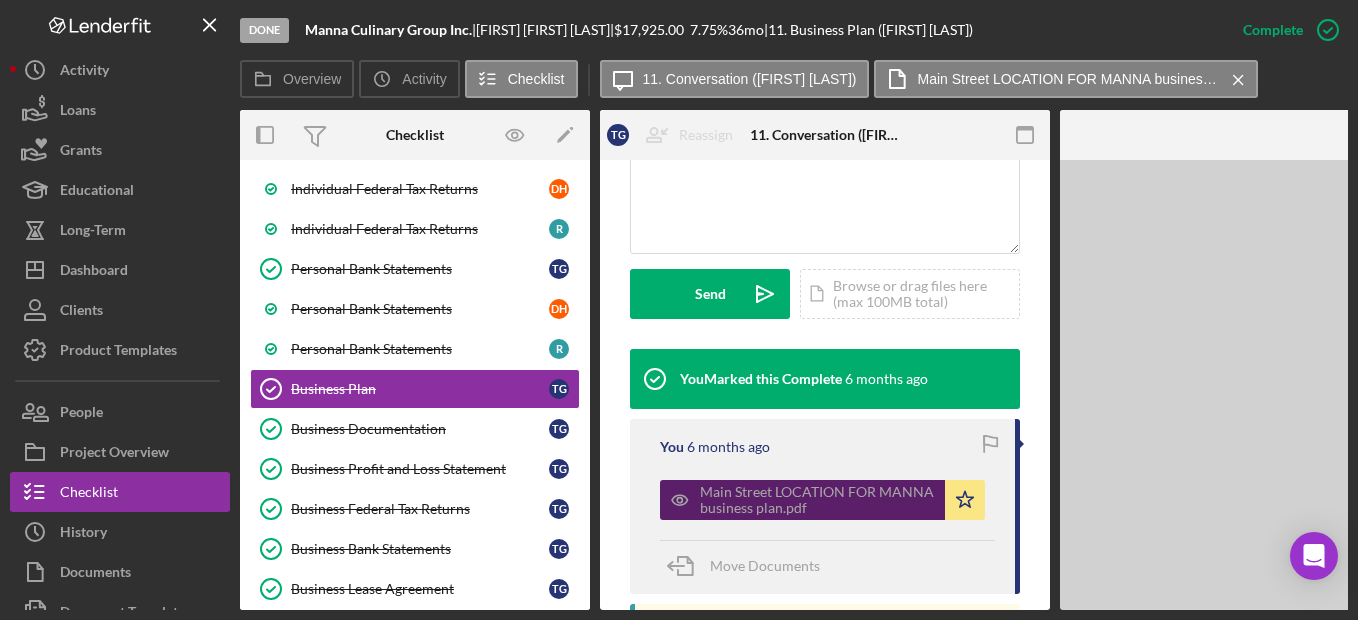 scroll, scrollTop: 522, scrollLeft: 0, axis: vertical 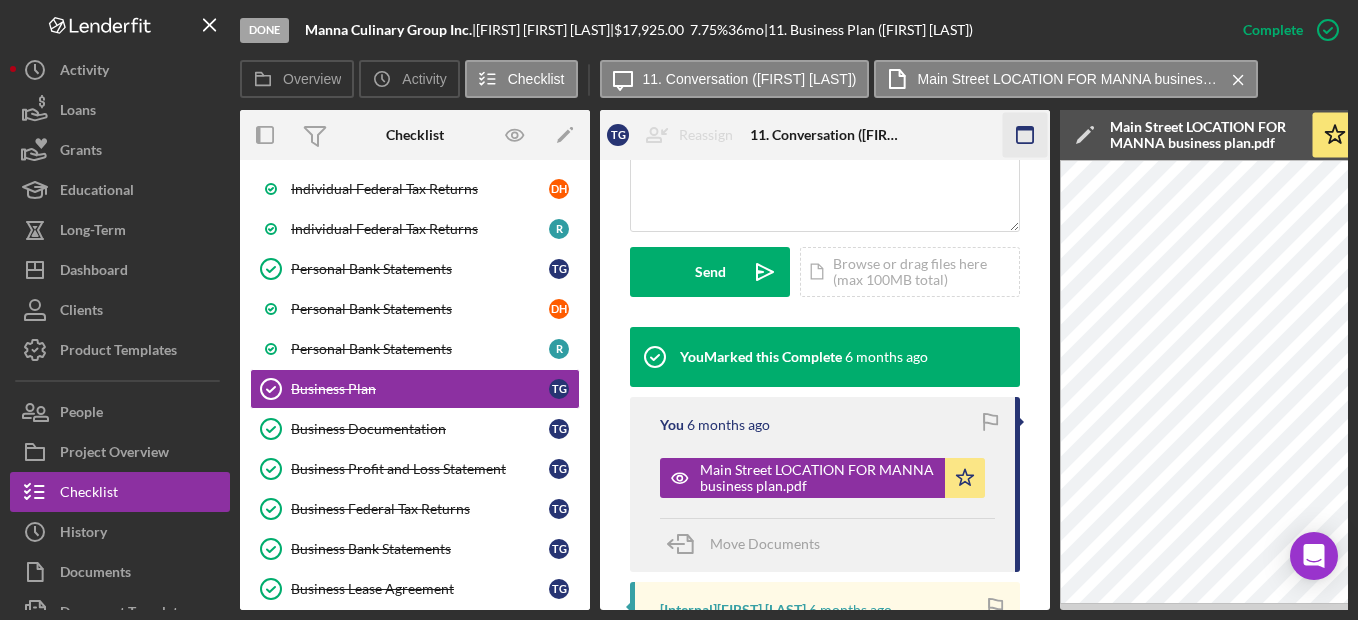 click 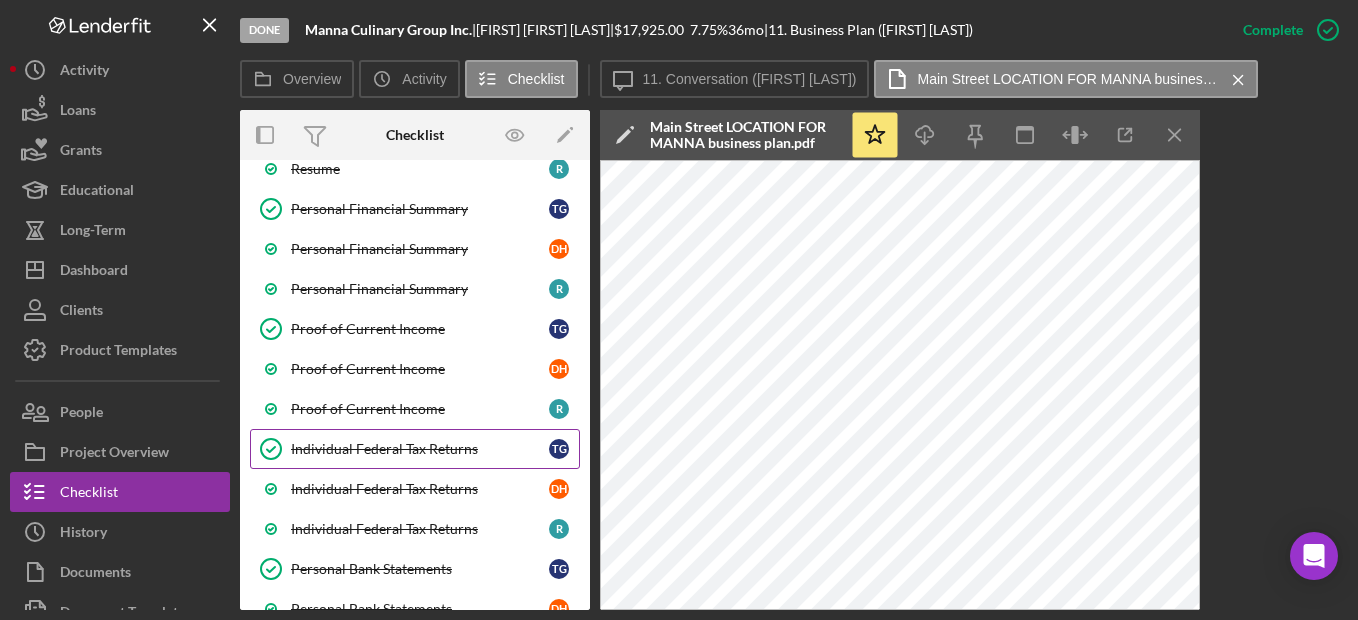 scroll, scrollTop: 526, scrollLeft: 0, axis: vertical 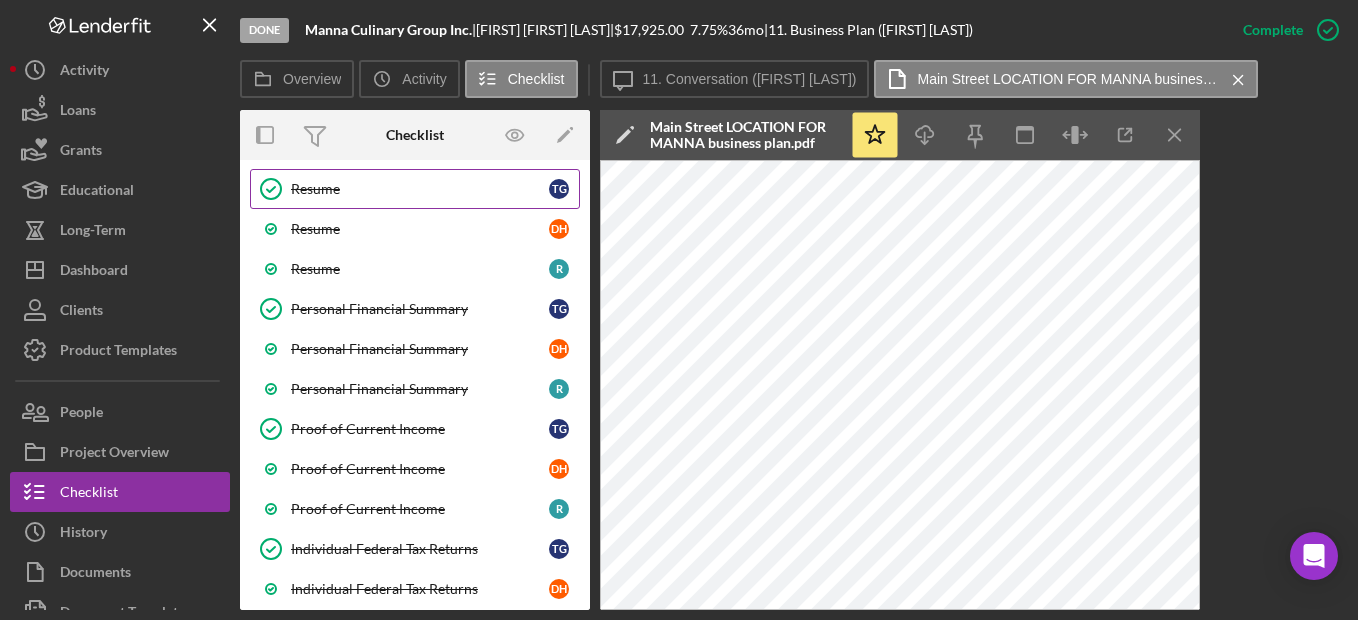 click on "Resume Resume T G" at bounding box center (415, 189) 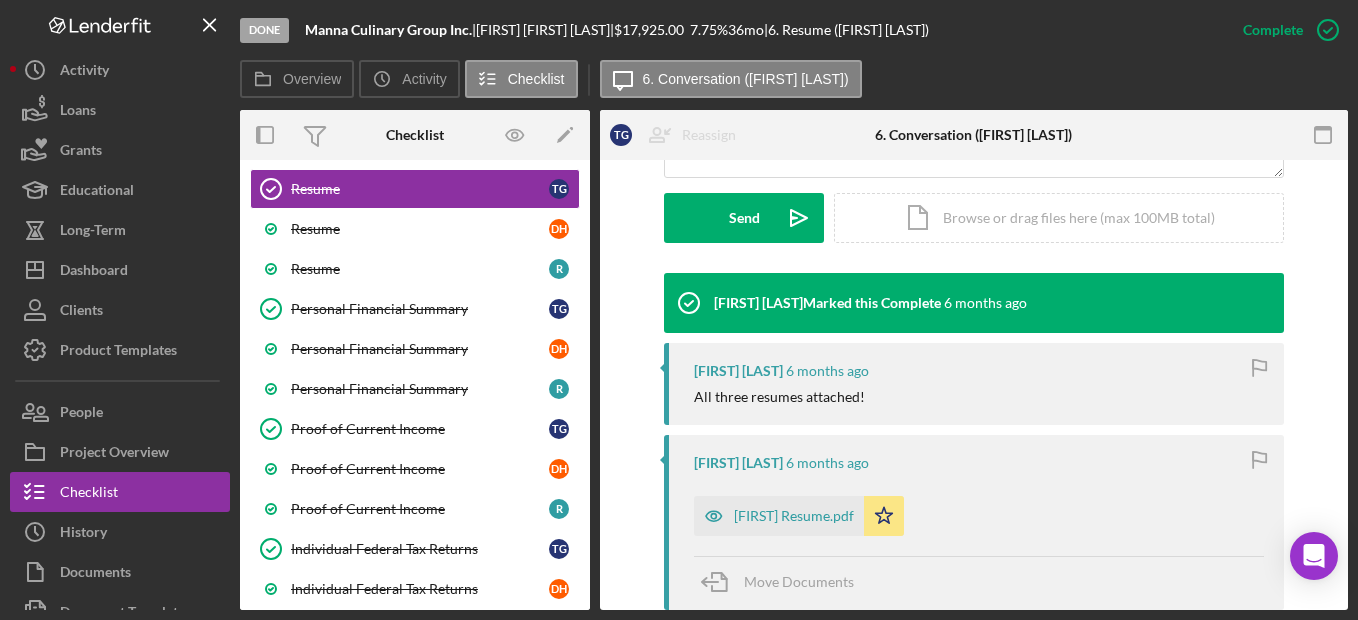 scroll, scrollTop: 600, scrollLeft: 0, axis: vertical 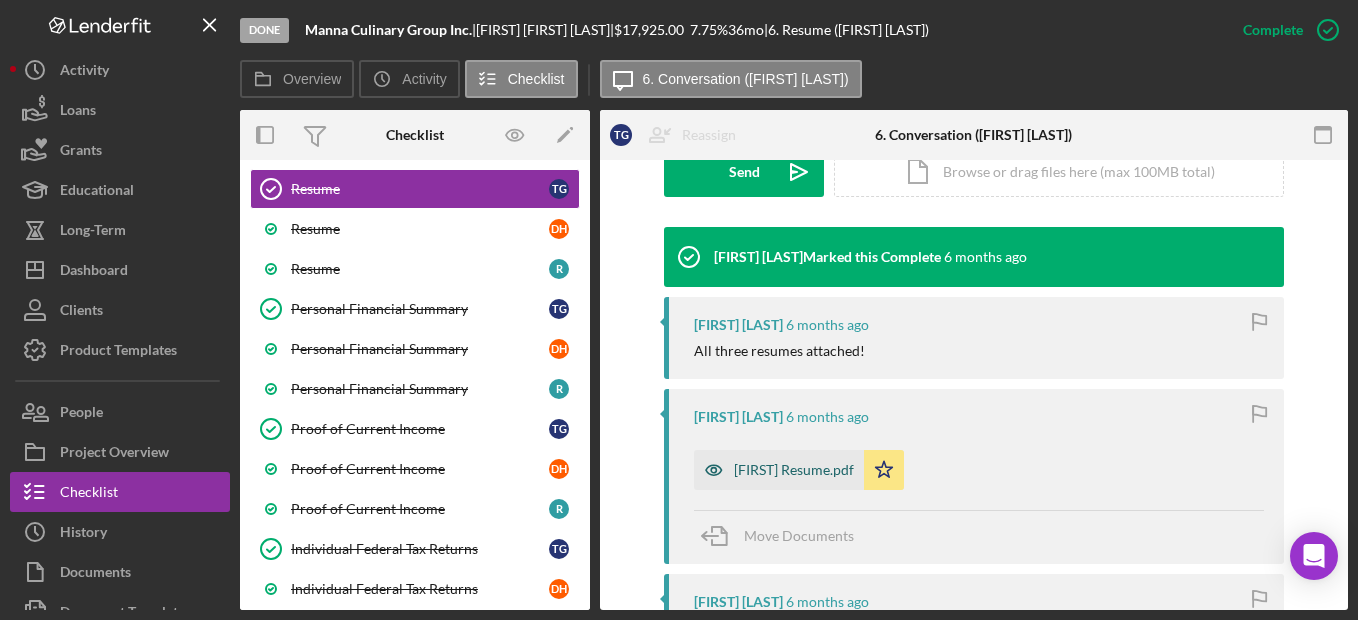 click 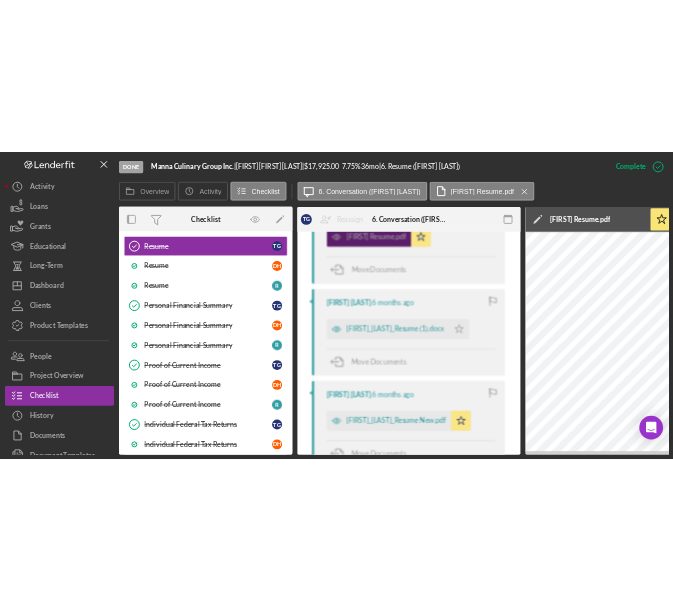 scroll, scrollTop: 922, scrollLeft: 0, axis: vertical 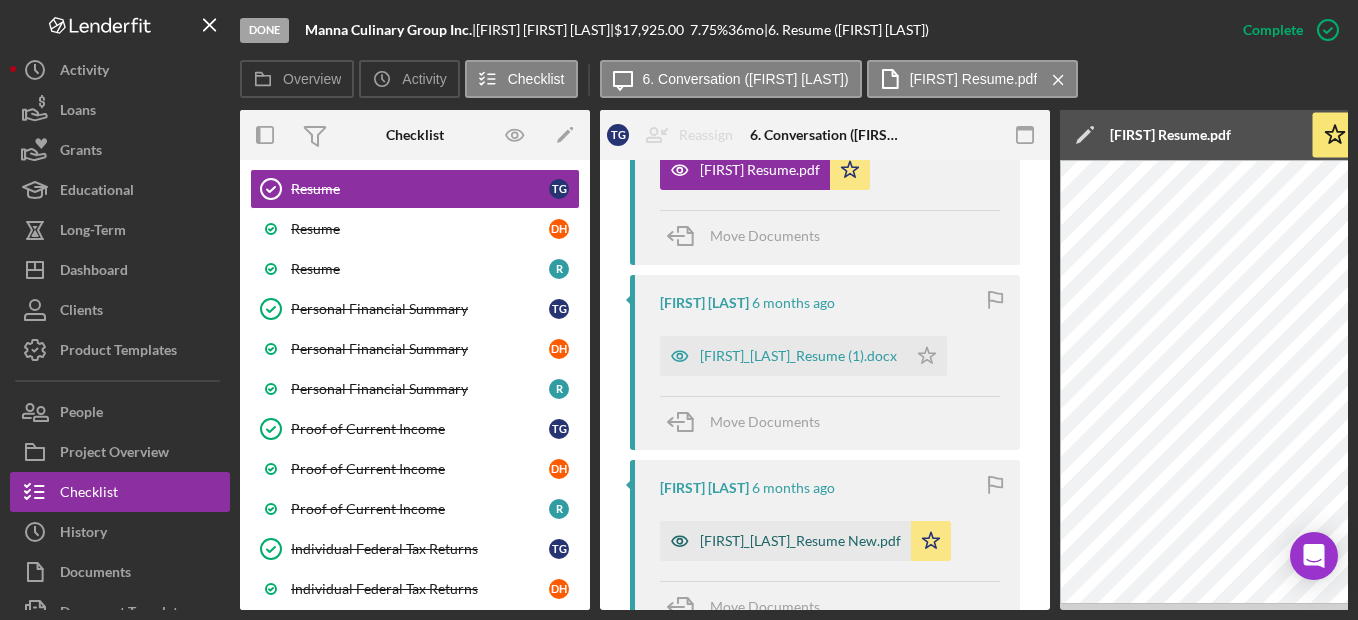 click 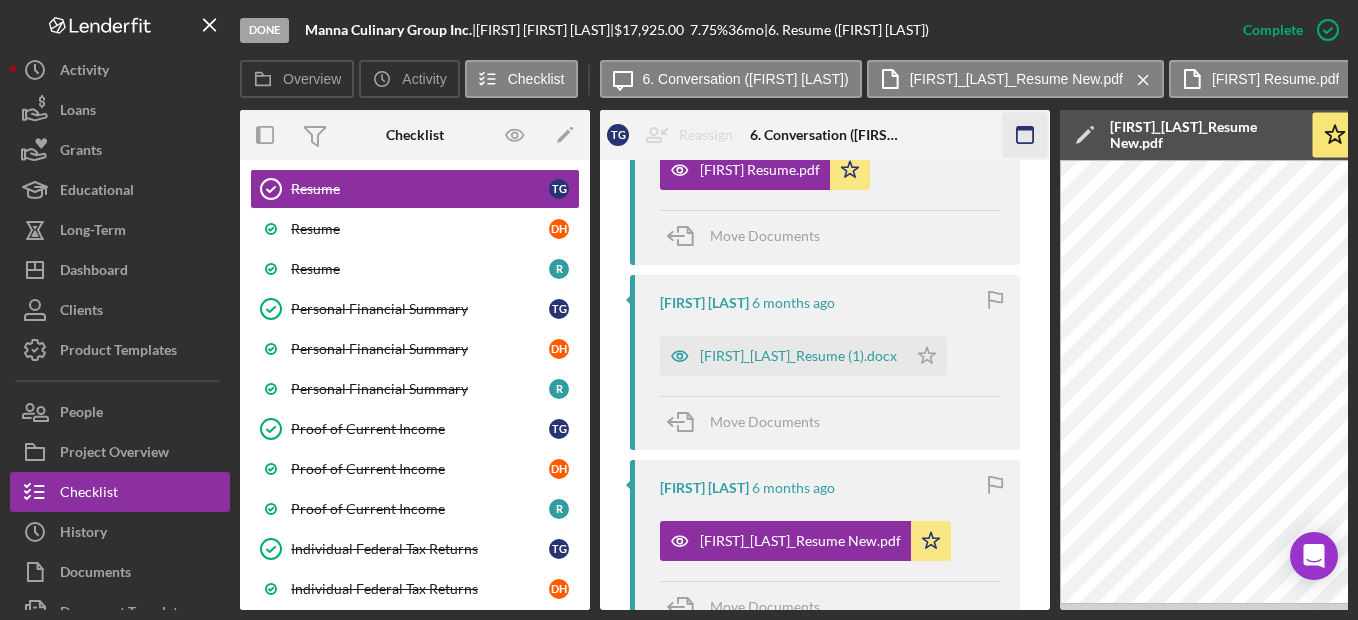 click 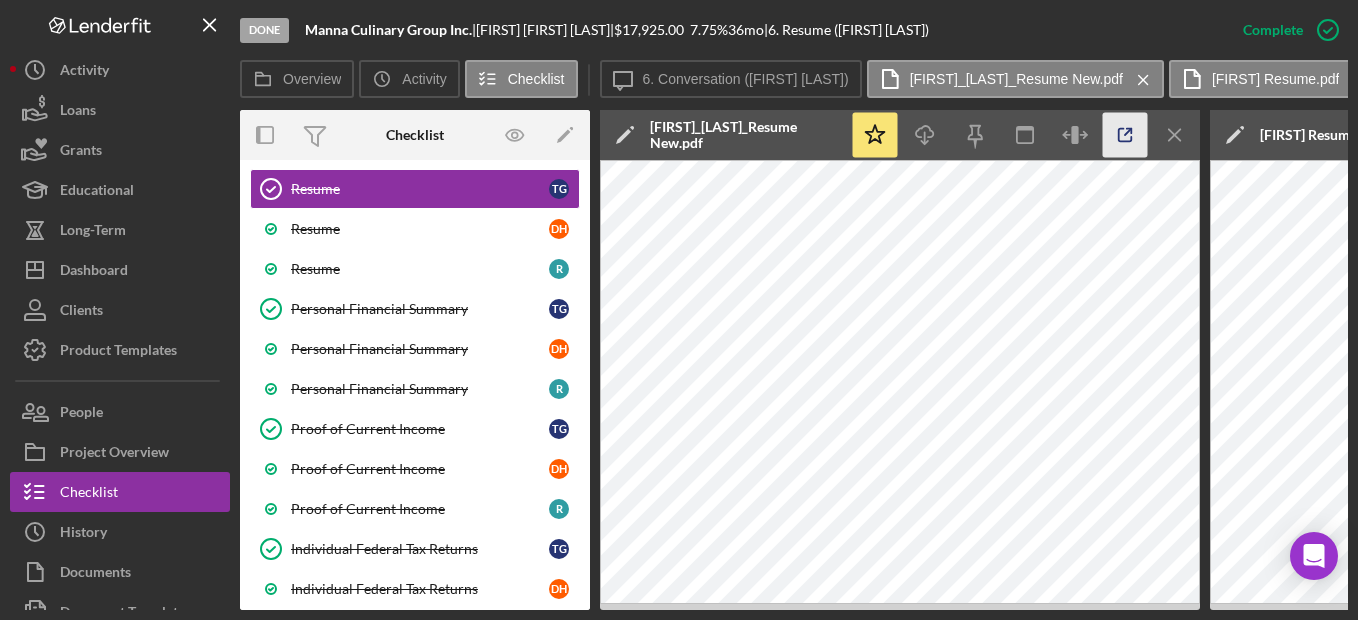 click 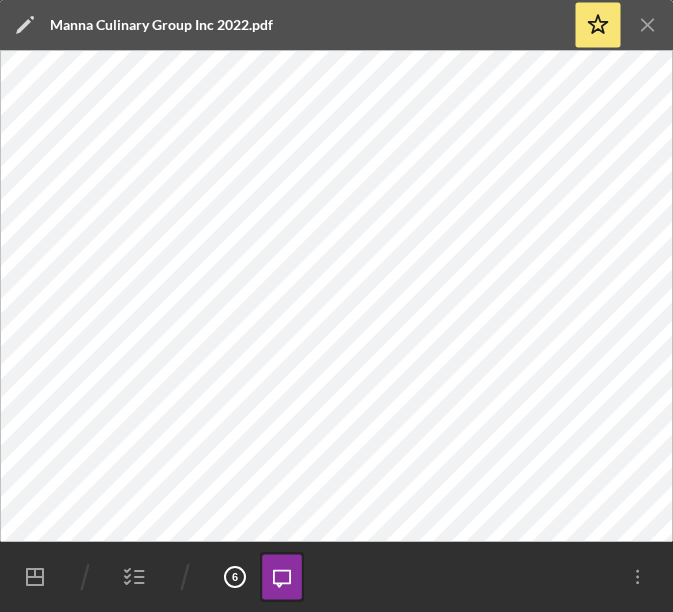 click 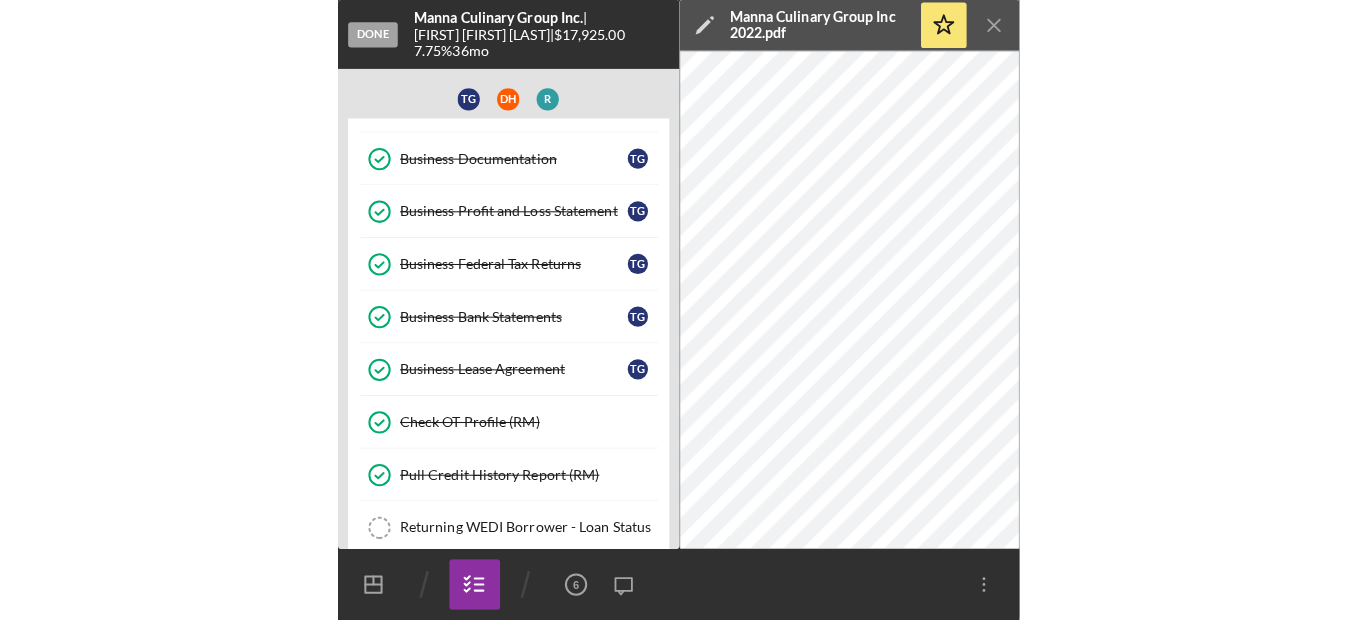 scroll, scrollTop: 1500, scrollLeft: 0, axis: vertical 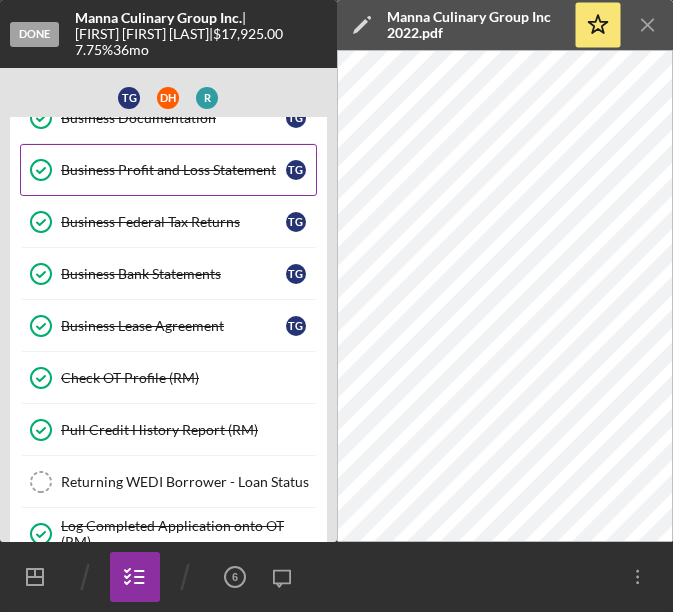 click on "Business Profit and Loss Statement" at bounding box center (173, 170) 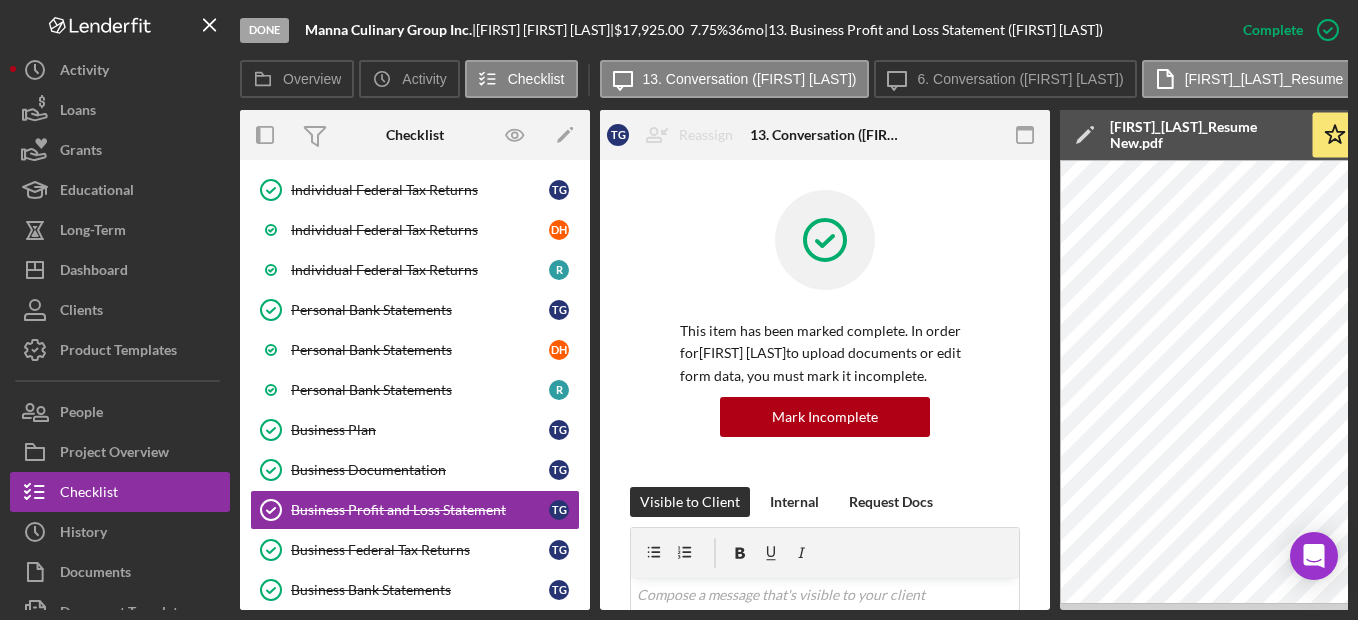 scroll, scrollTop: 1009, scrollLeft: 0, axis: vertical 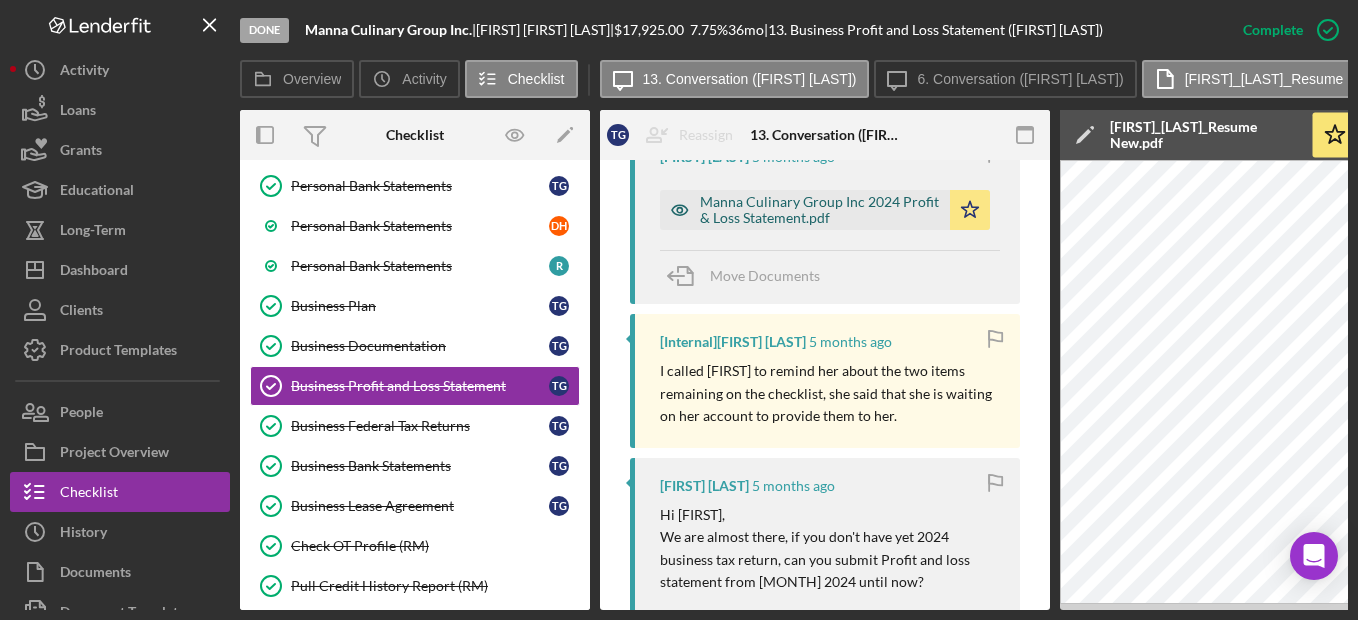 click 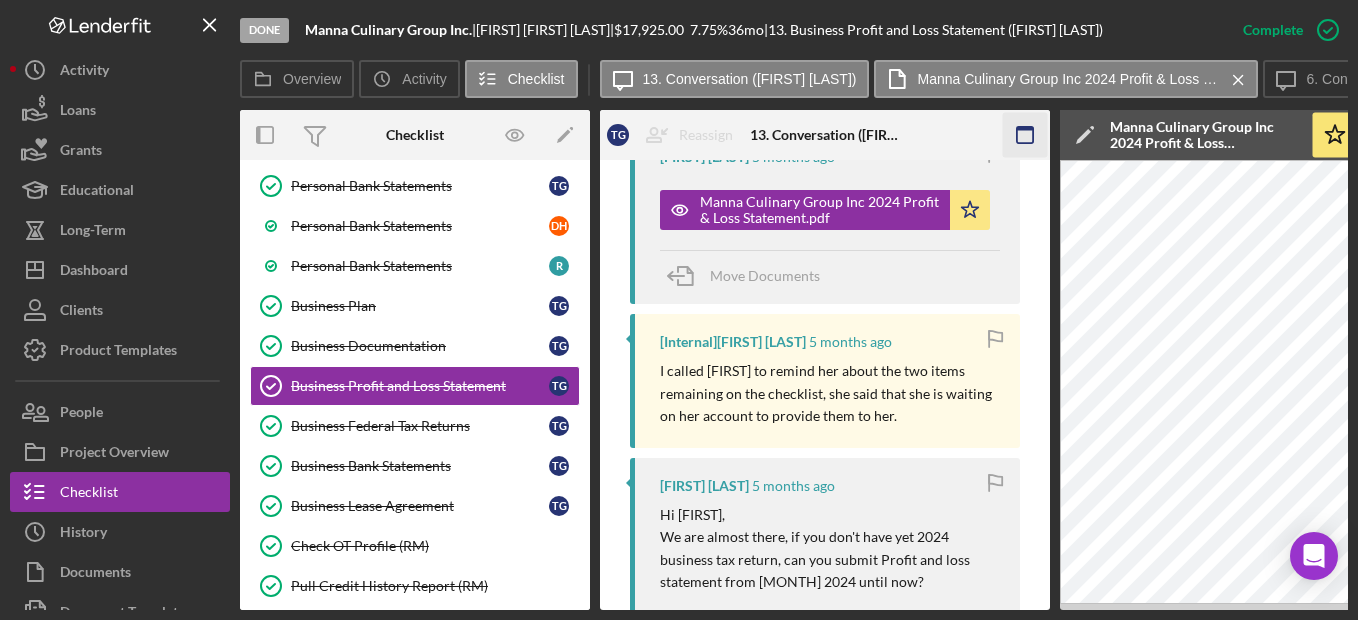 click 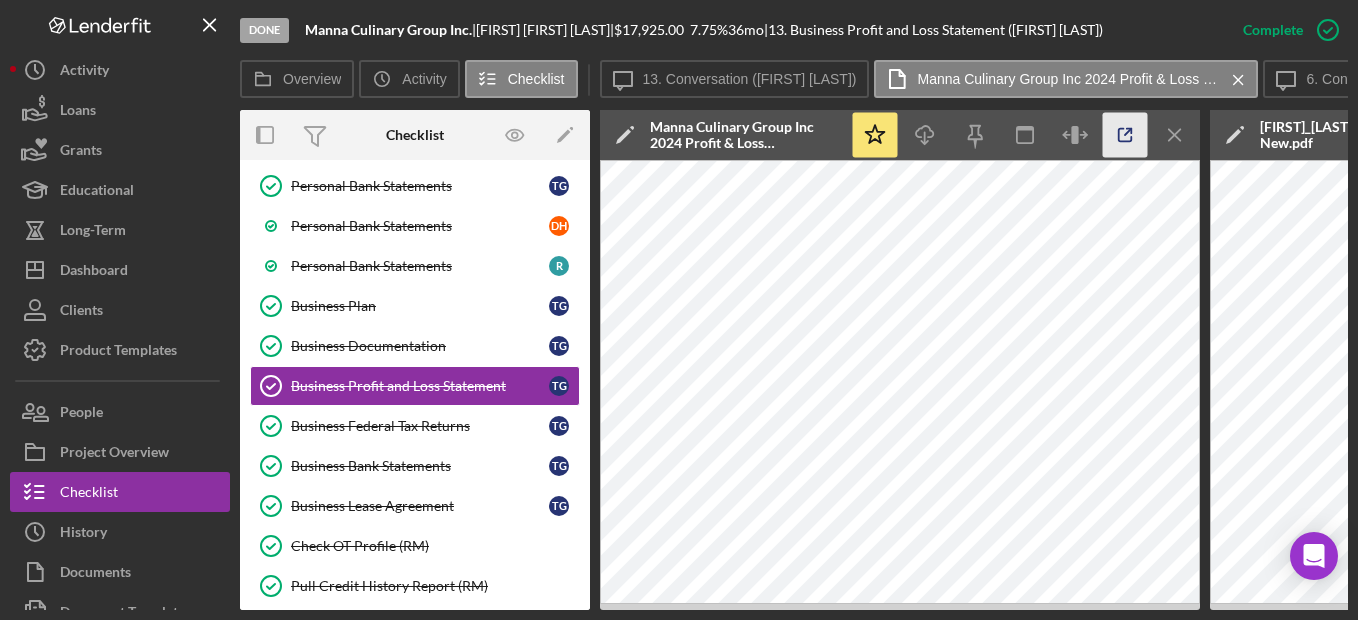 click 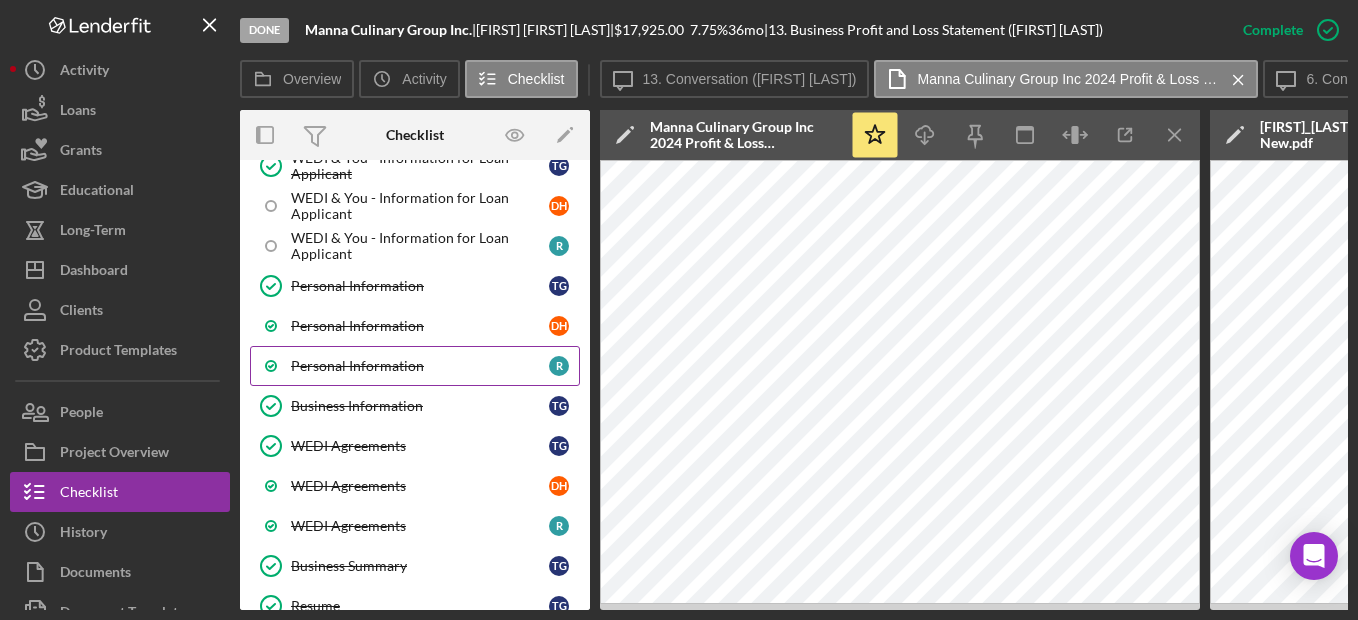 scroll, scrollTop: 209, scrollLeft: 0, axis: vertical 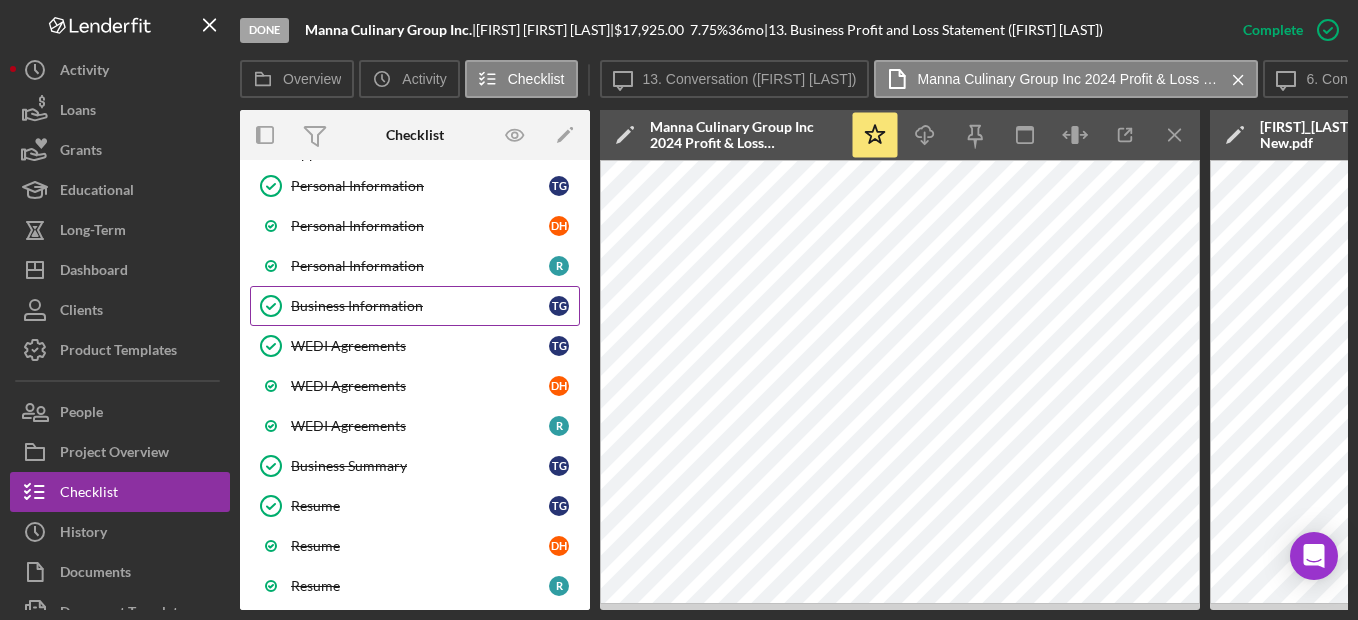 click on "Business Information Business Information T G" at bounding box center [415, 306] 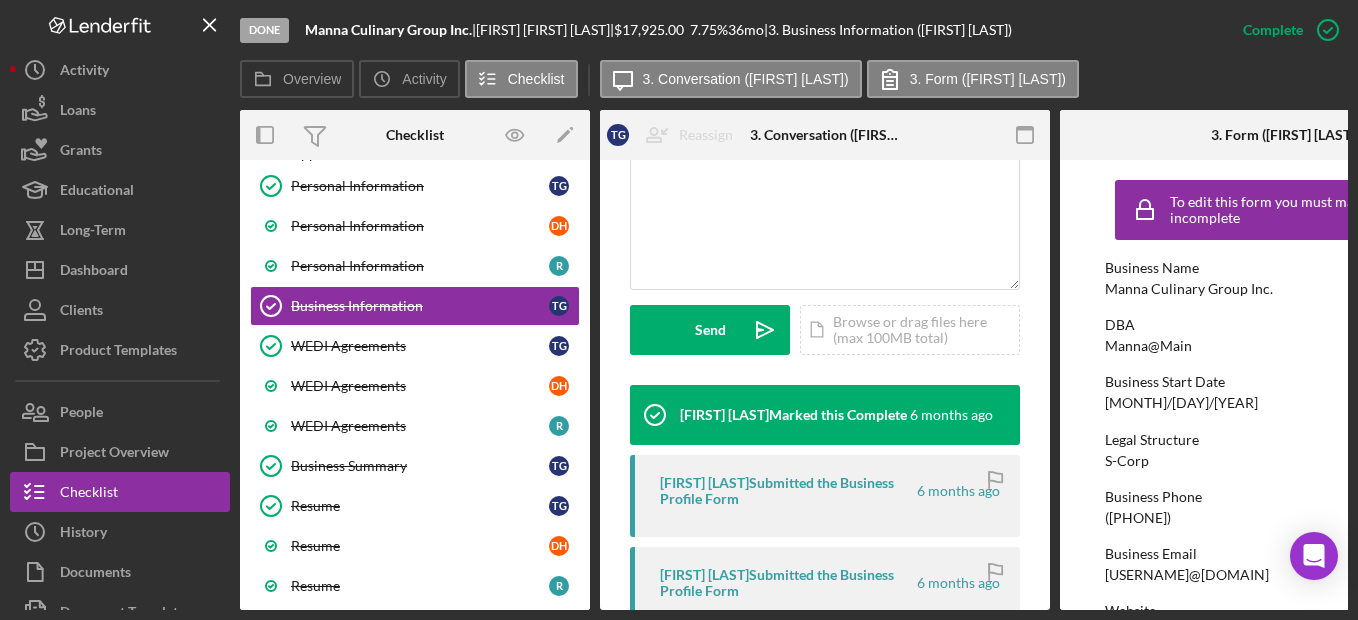 scroll, scrollTop: 500, scrollLeft: 0, axis: vertical 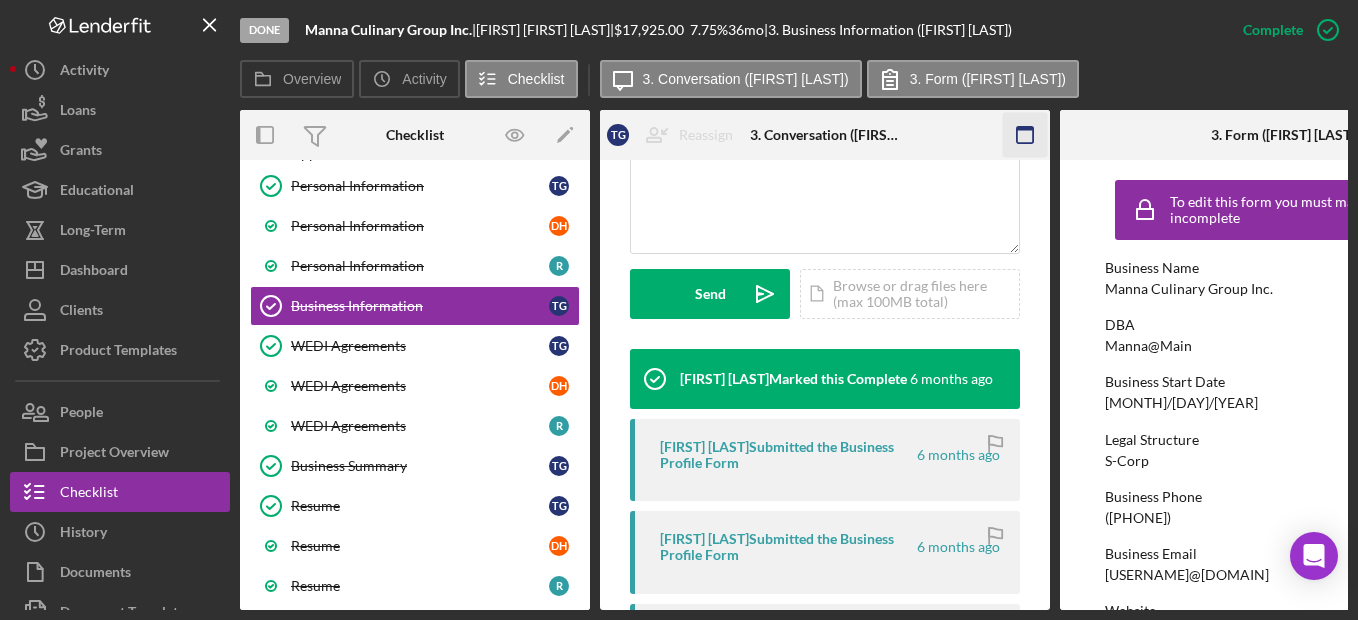 click 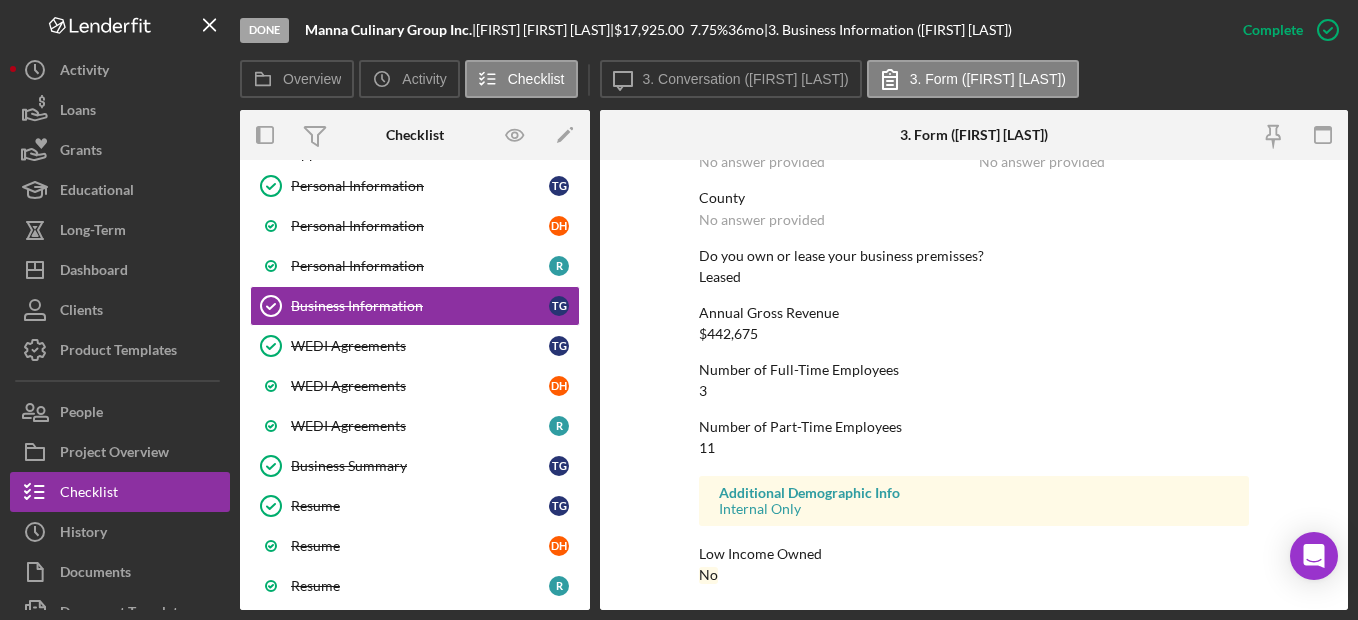 scroll, scrollTop: 1565, scrollLeft: 0, axis: vertical 